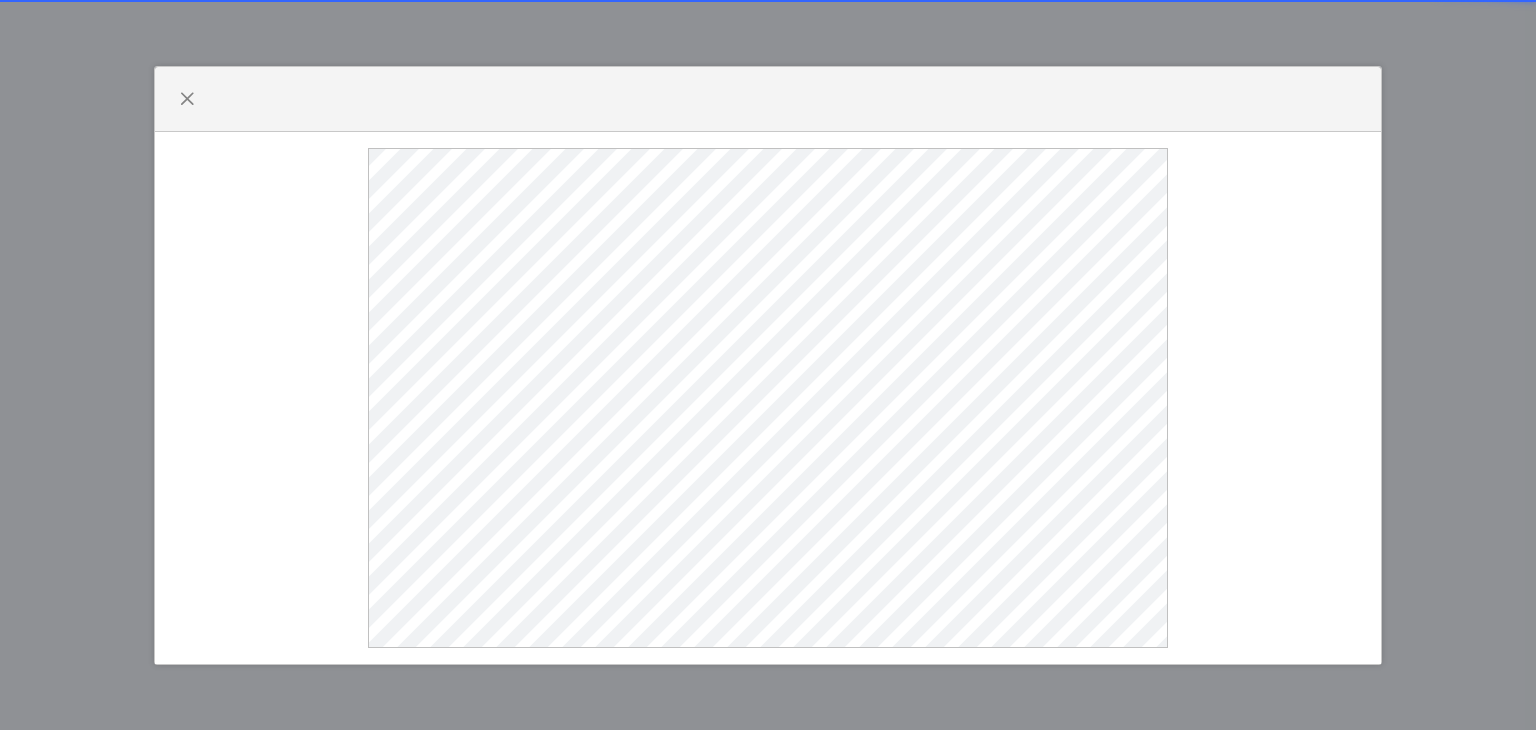 scroll, scrollTop: 0, scrollLeft: 0, axis: both 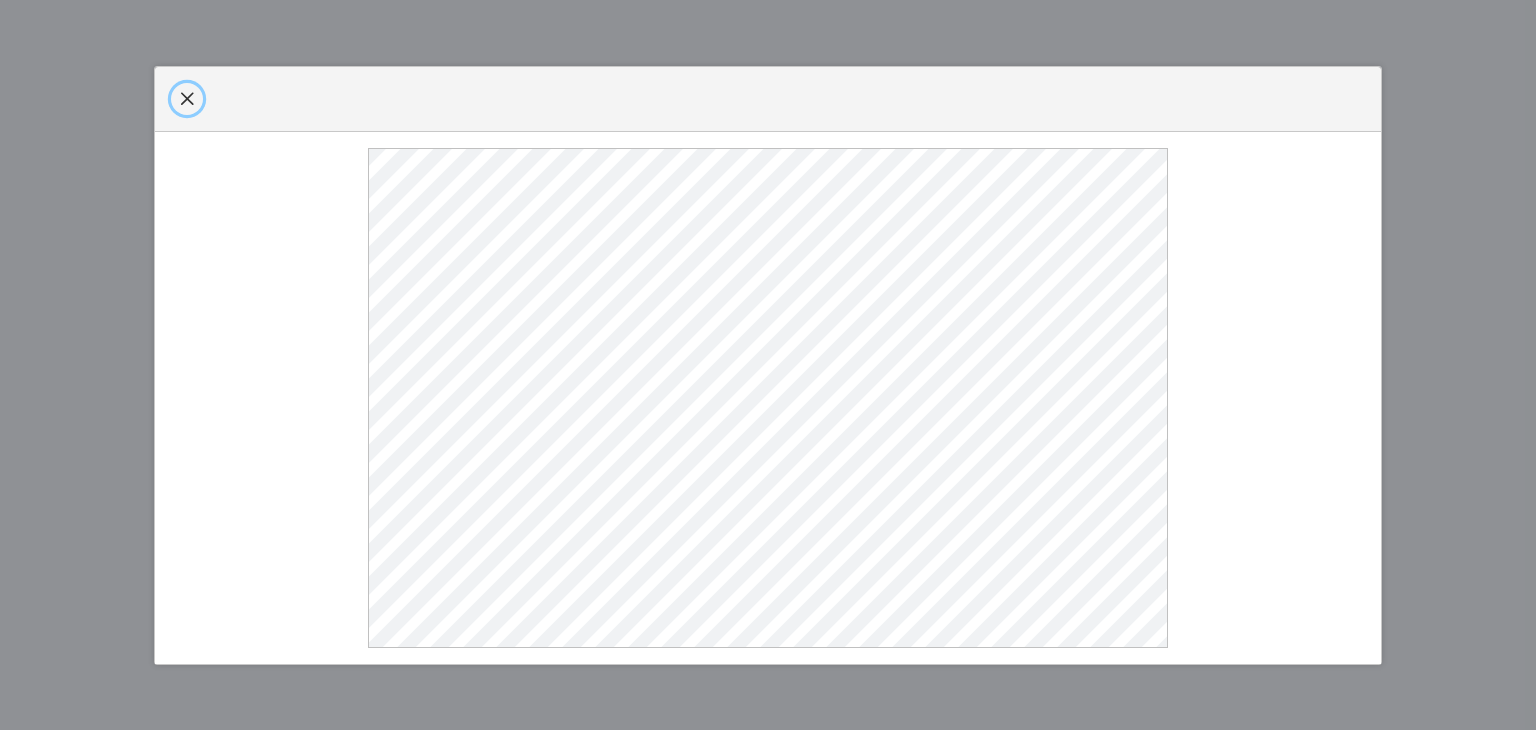 click 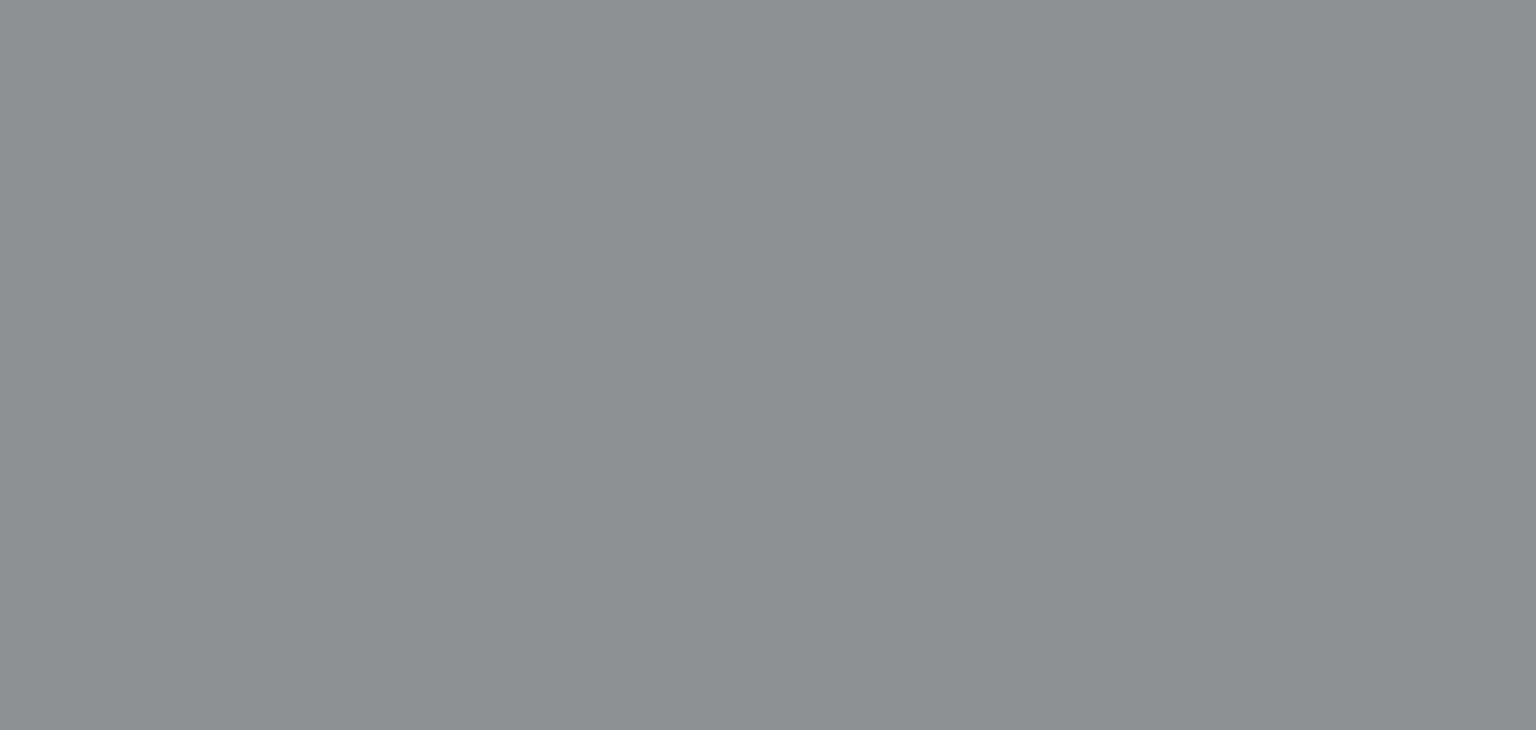 select 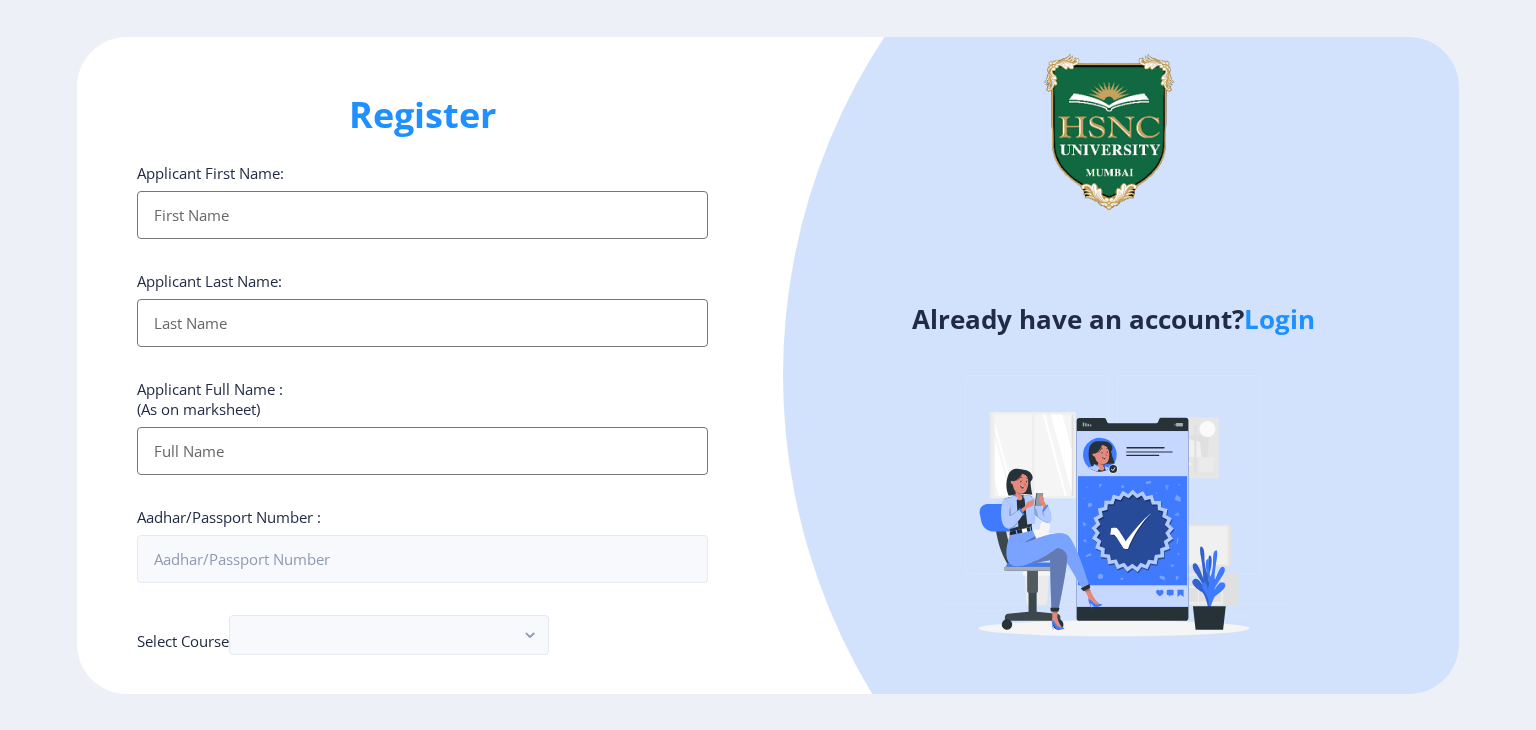 click on "Applicant First Name:" at bounding box center [422, 215] 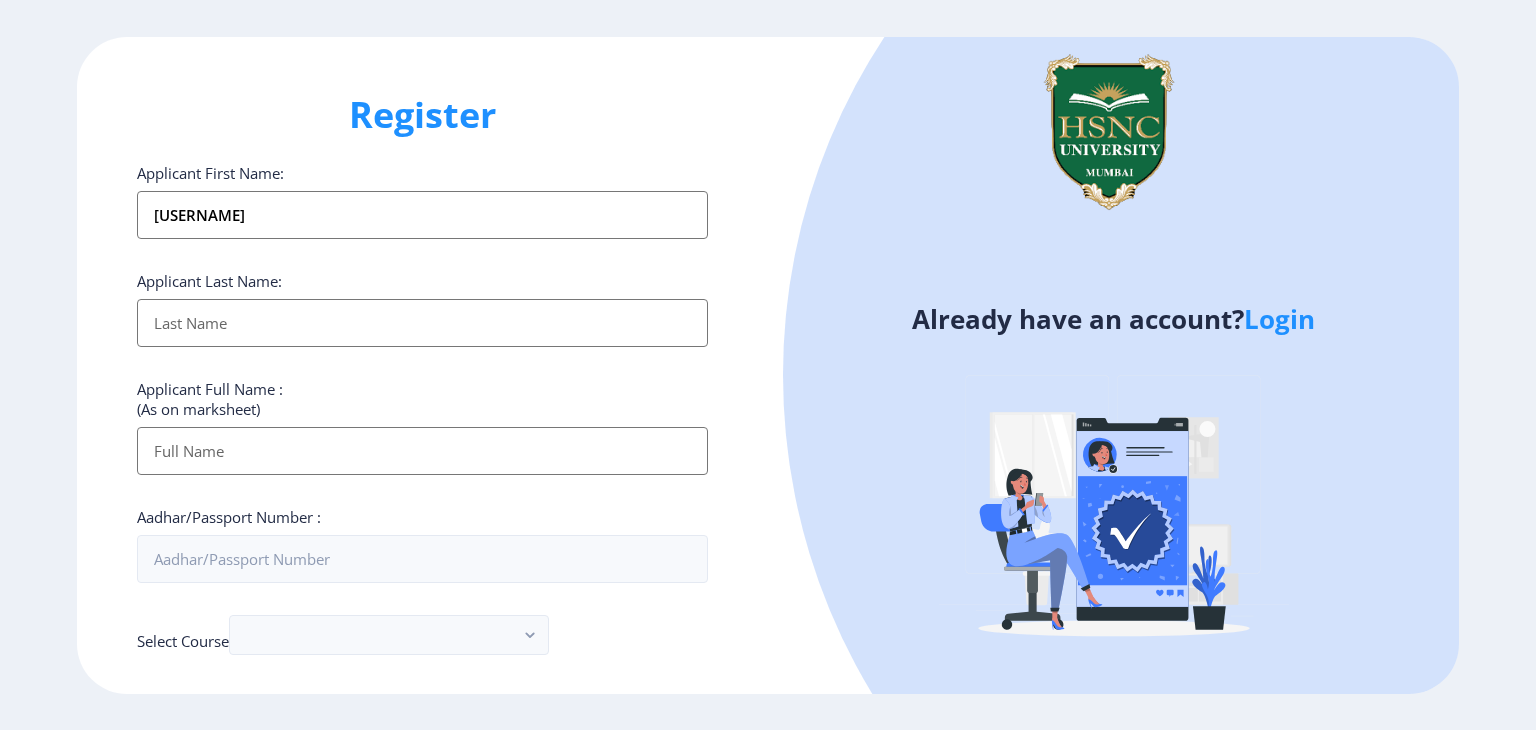 type on "[LAST]" 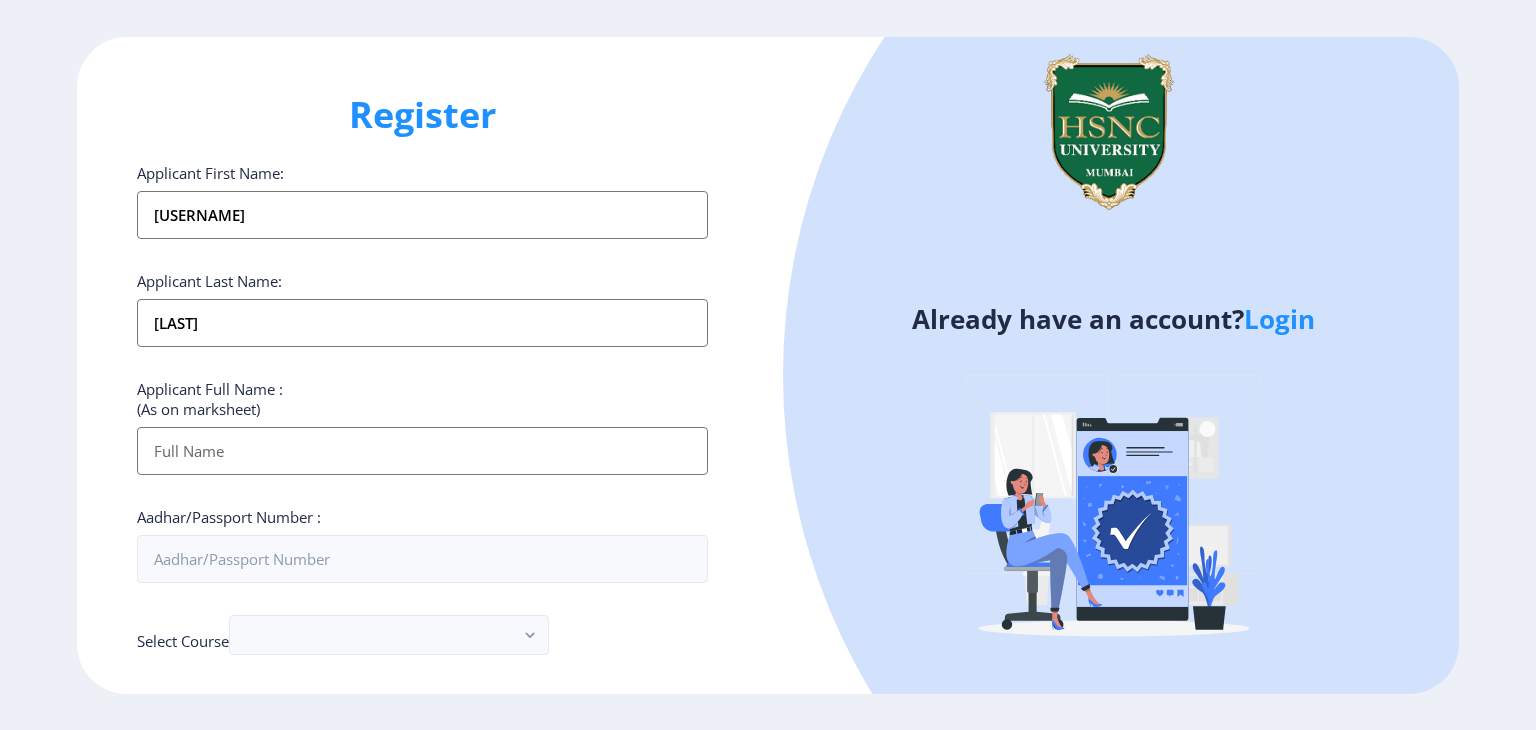 type on "[FIRST] [MIDDLE] [LAST]" 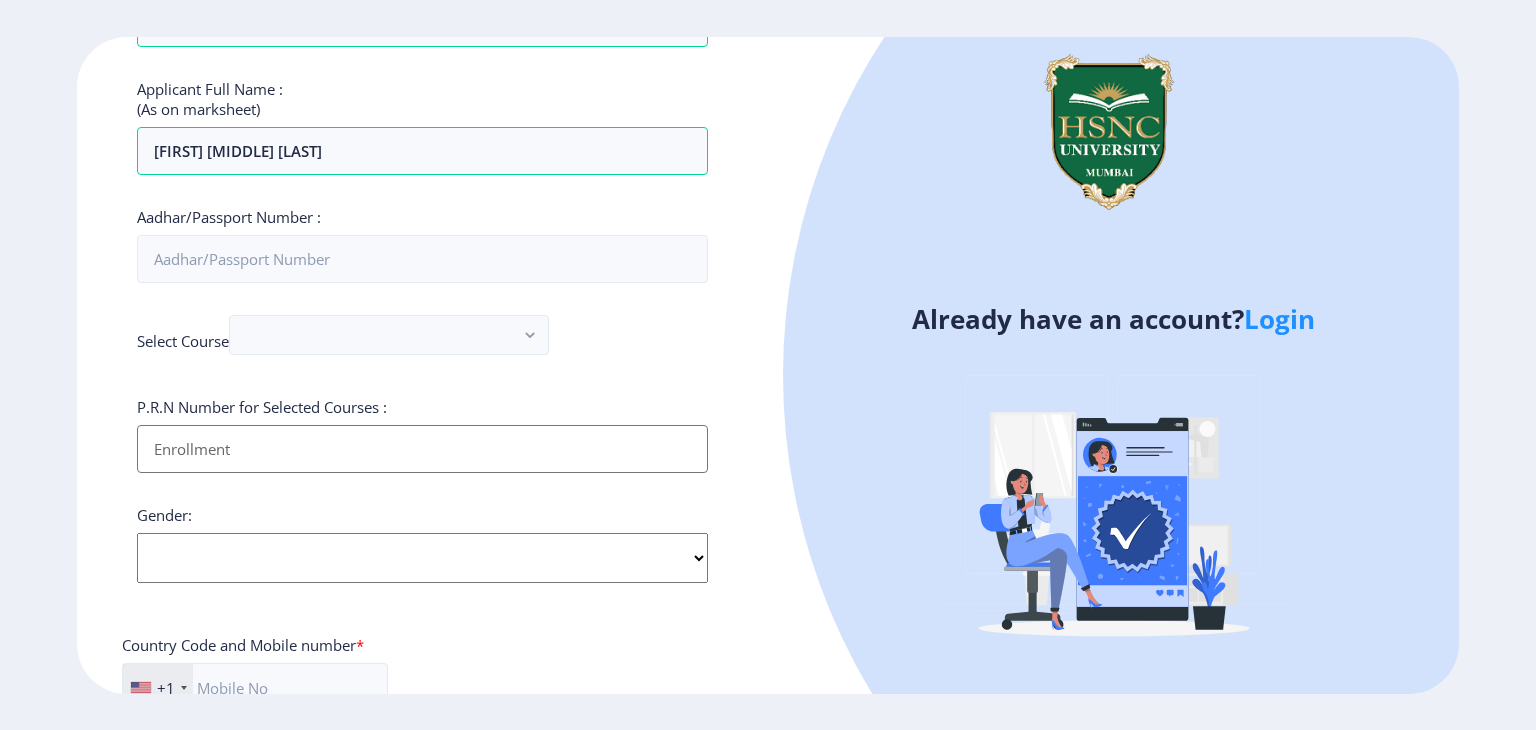 scroll, scrollTop: 400, scrollLeft: 0, axis: vertical 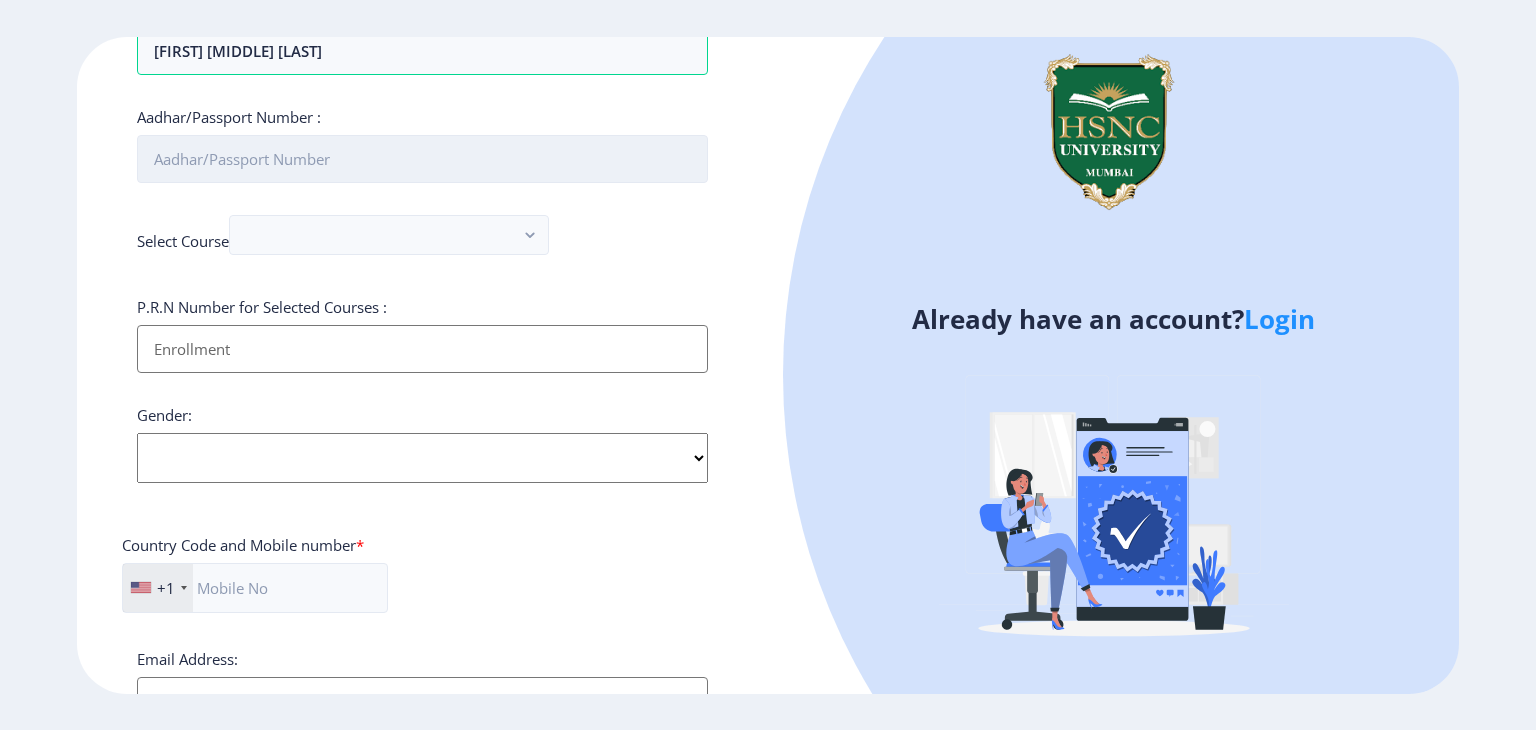 click on "Aadhar/Passport Number :" at bounding box center [422, 159] 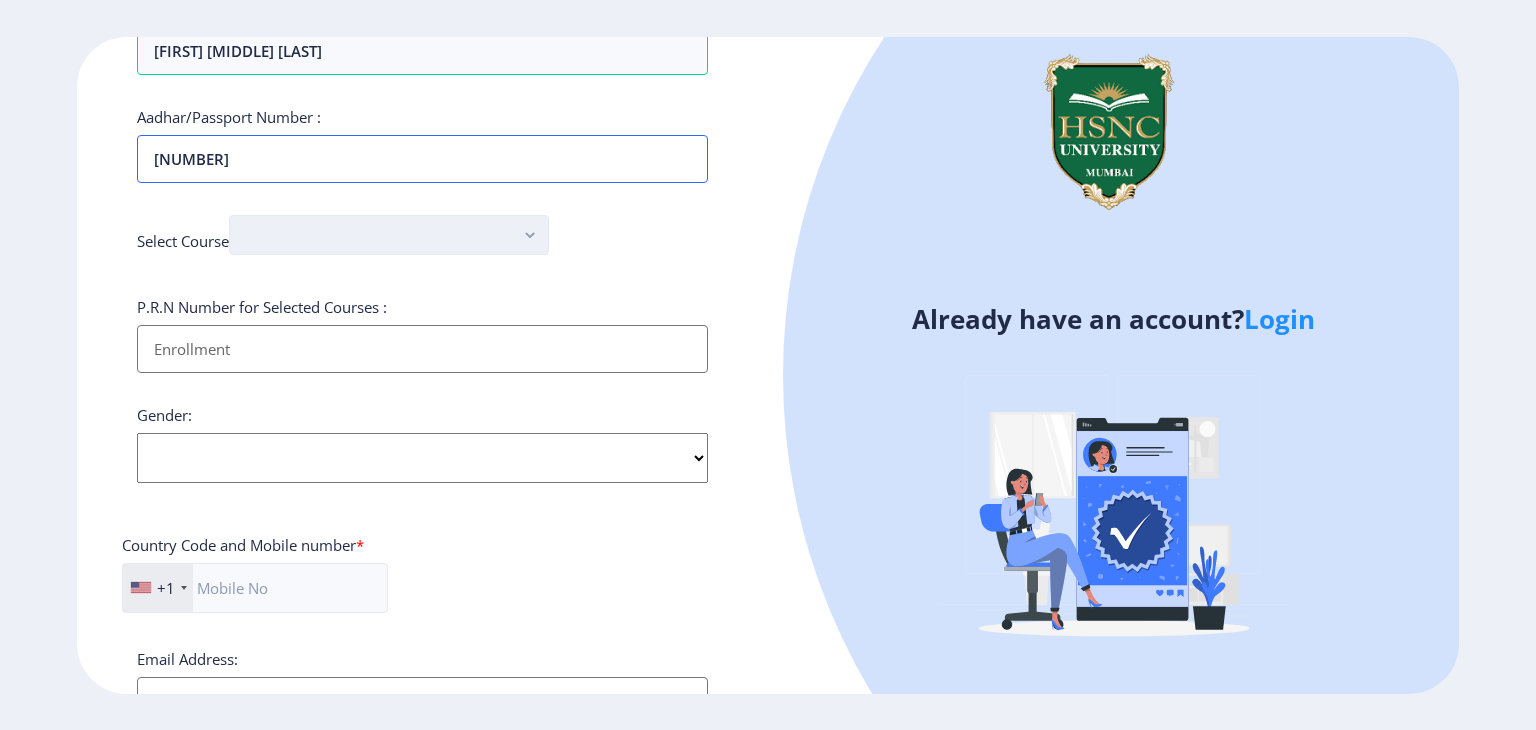 type on "[NUMBER]" 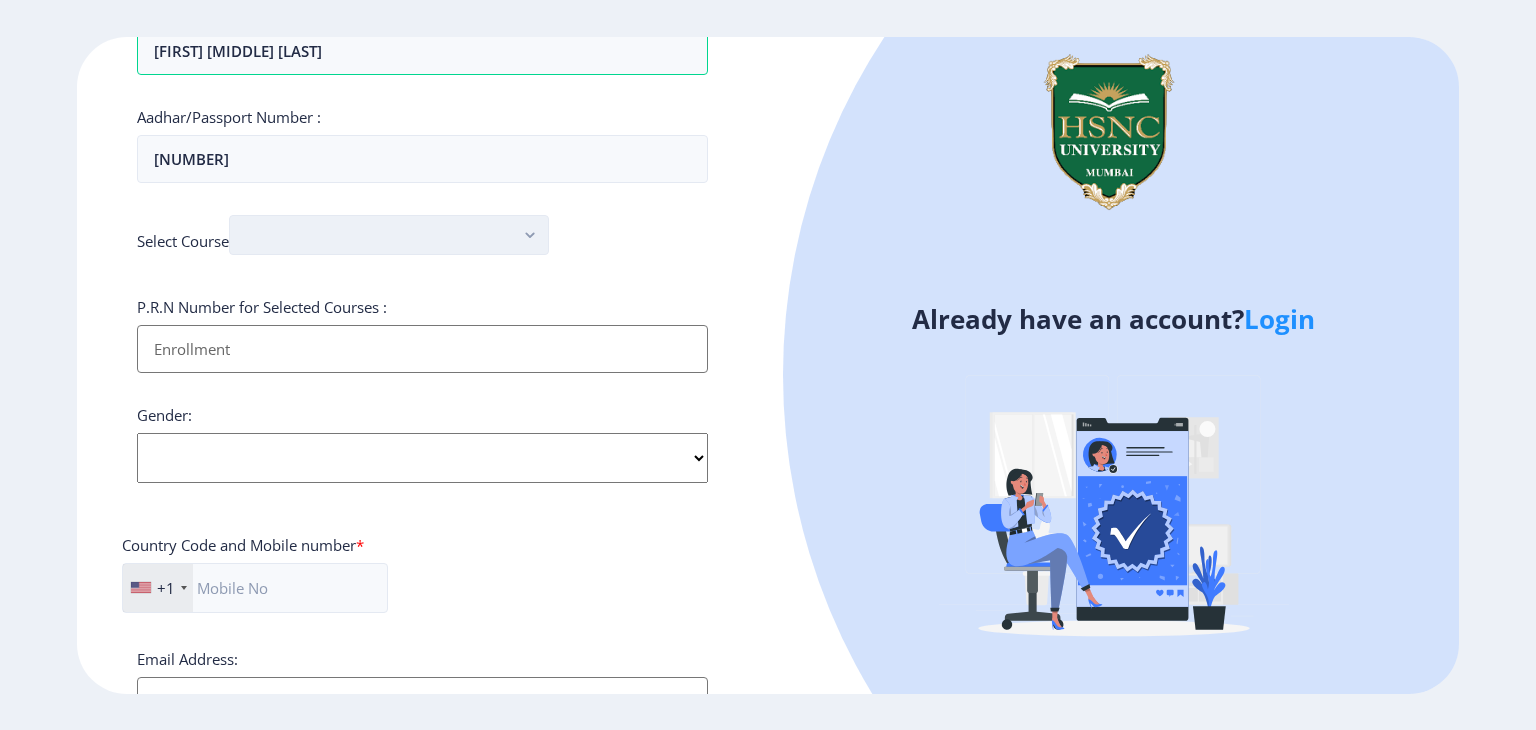 click 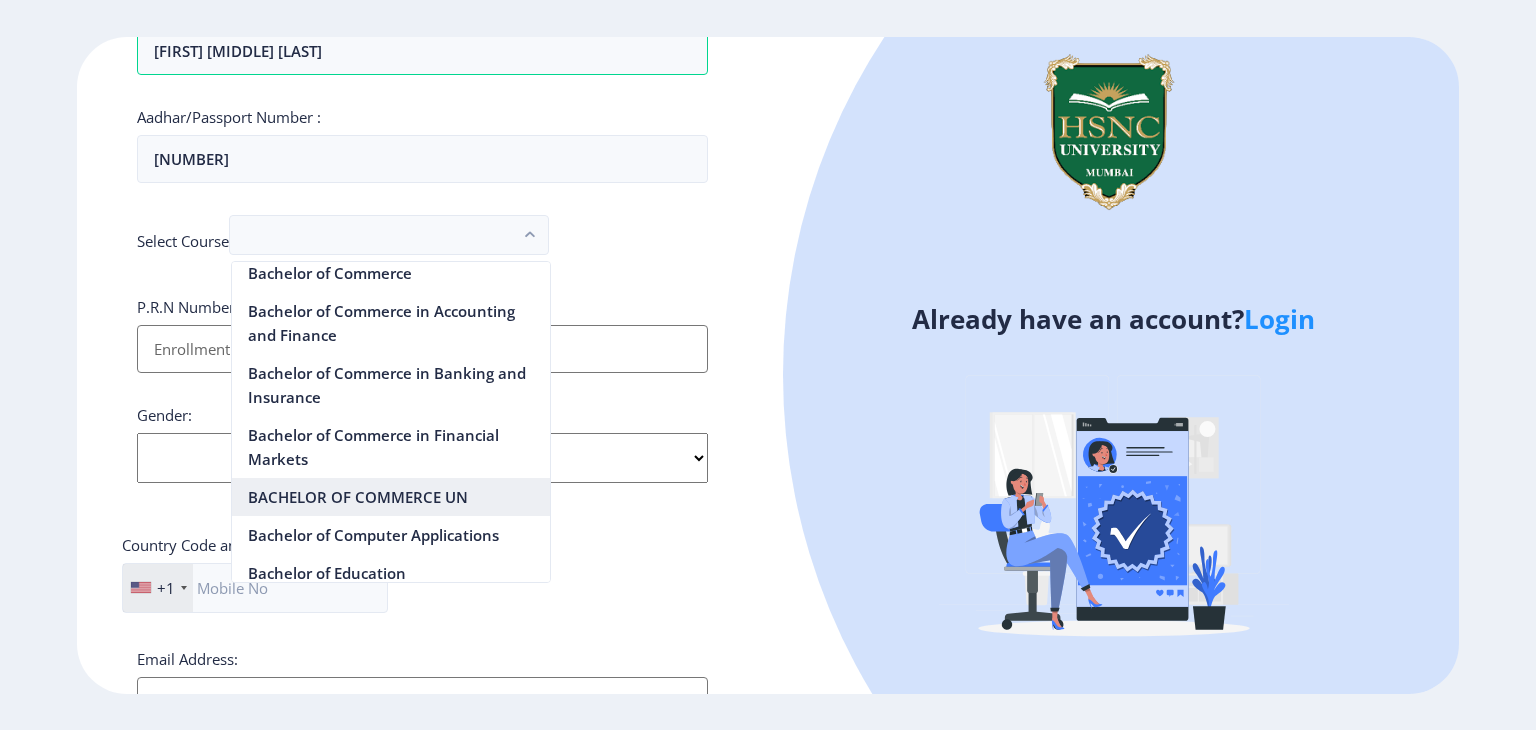 scroll, scrollTop: 700, scrollLeft: 0, axis: vertical 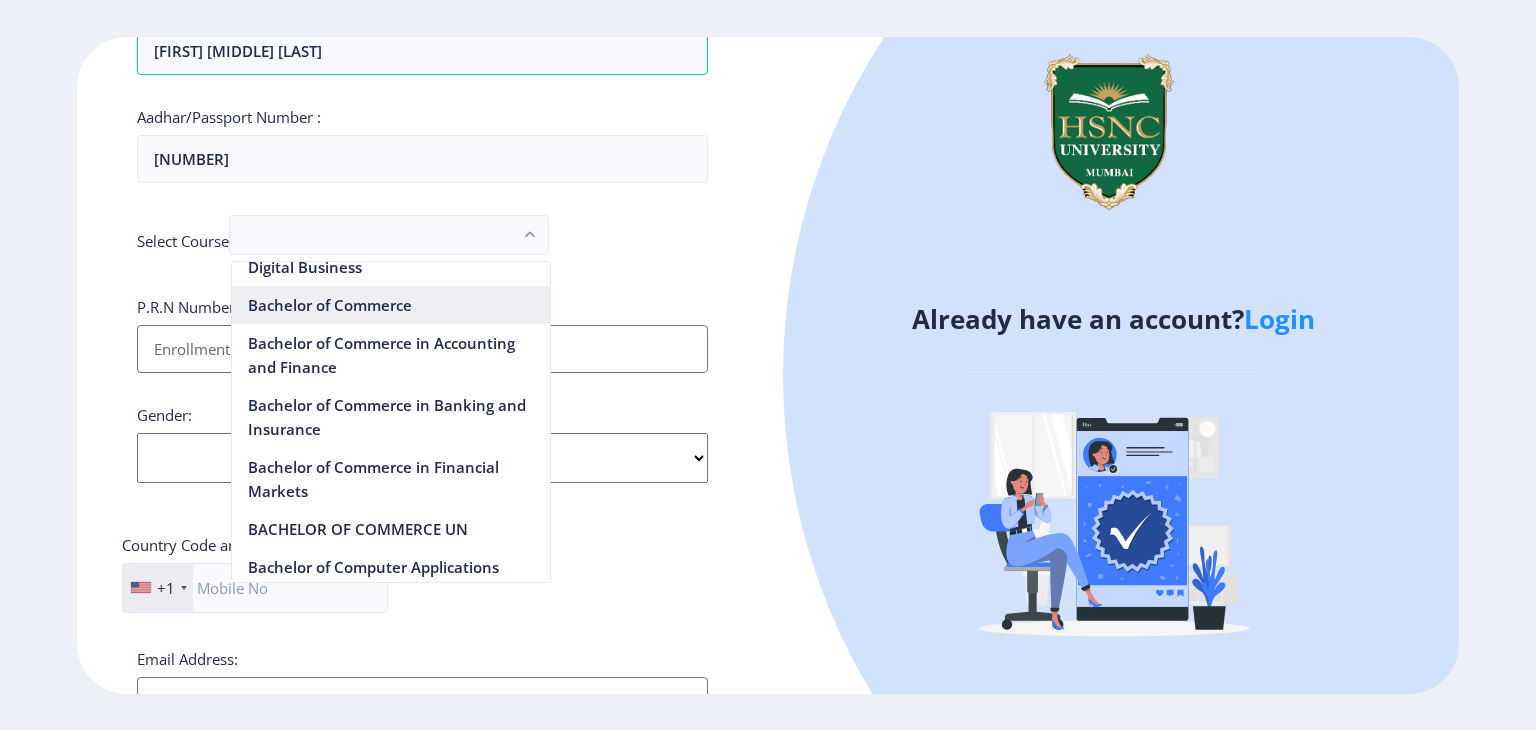 click on "Bachelor of Commerce" at bounding box center (391, 305) 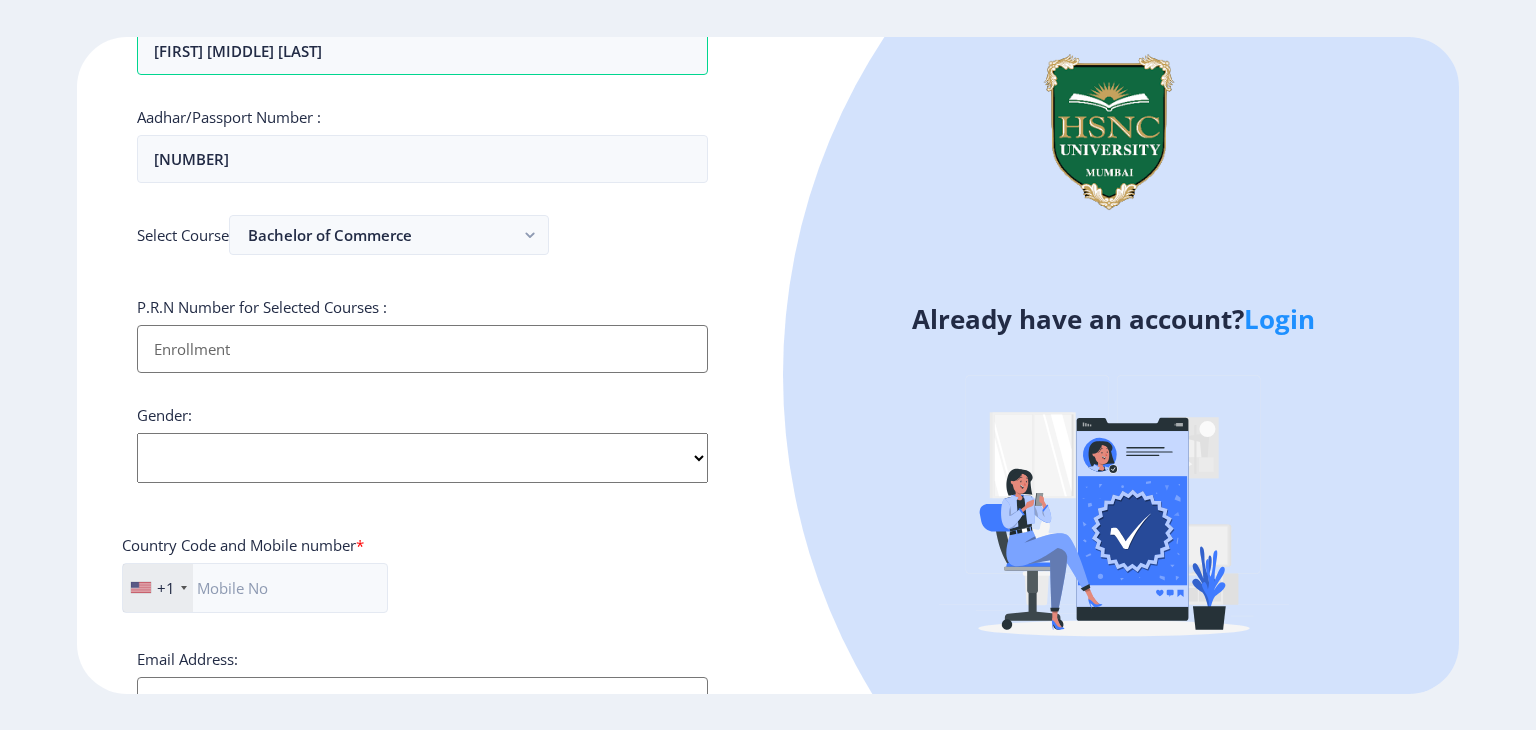 click on "Applicant First Name:" at bounding box center (422, 349) 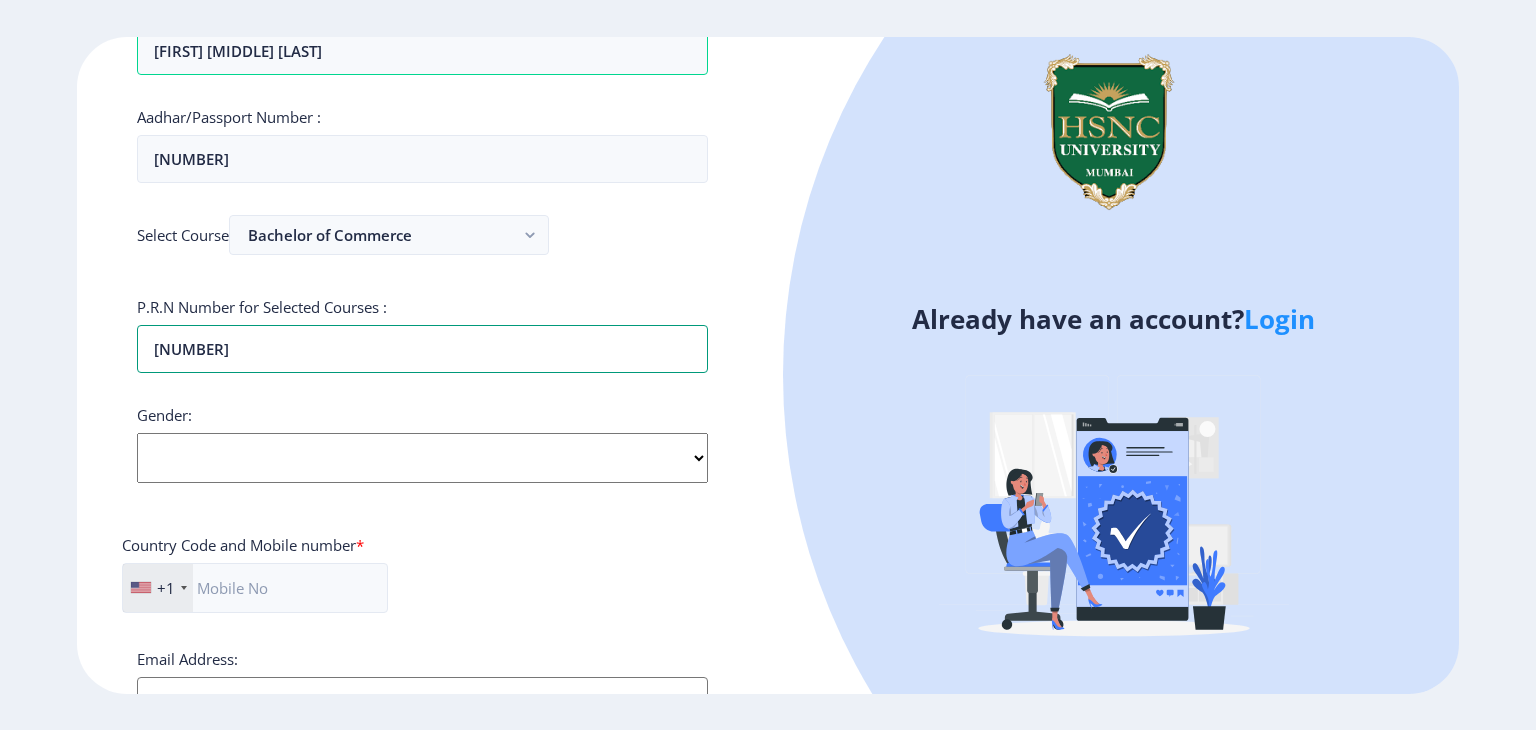 type on "[NUMBER]" 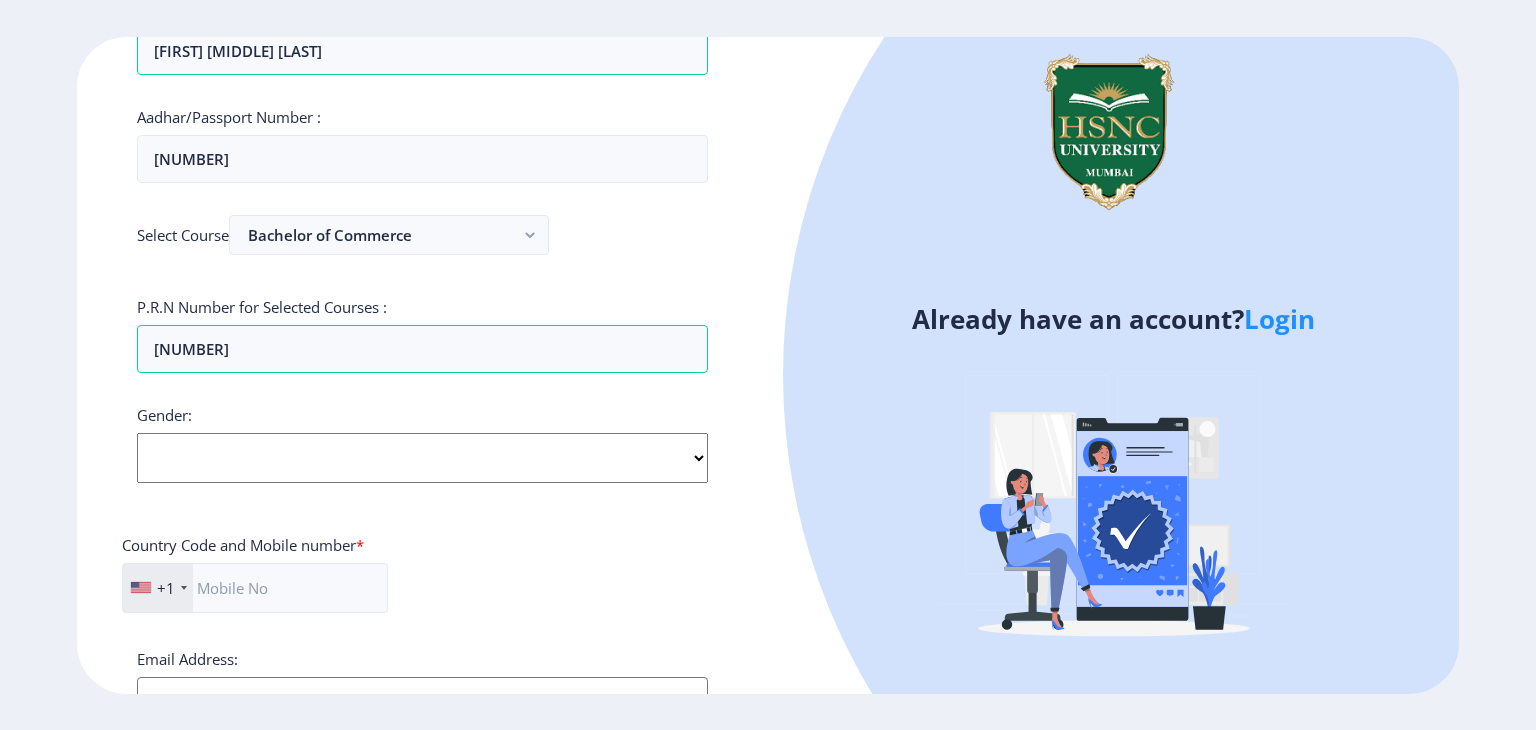 click on "Select Gender Male Female Other" 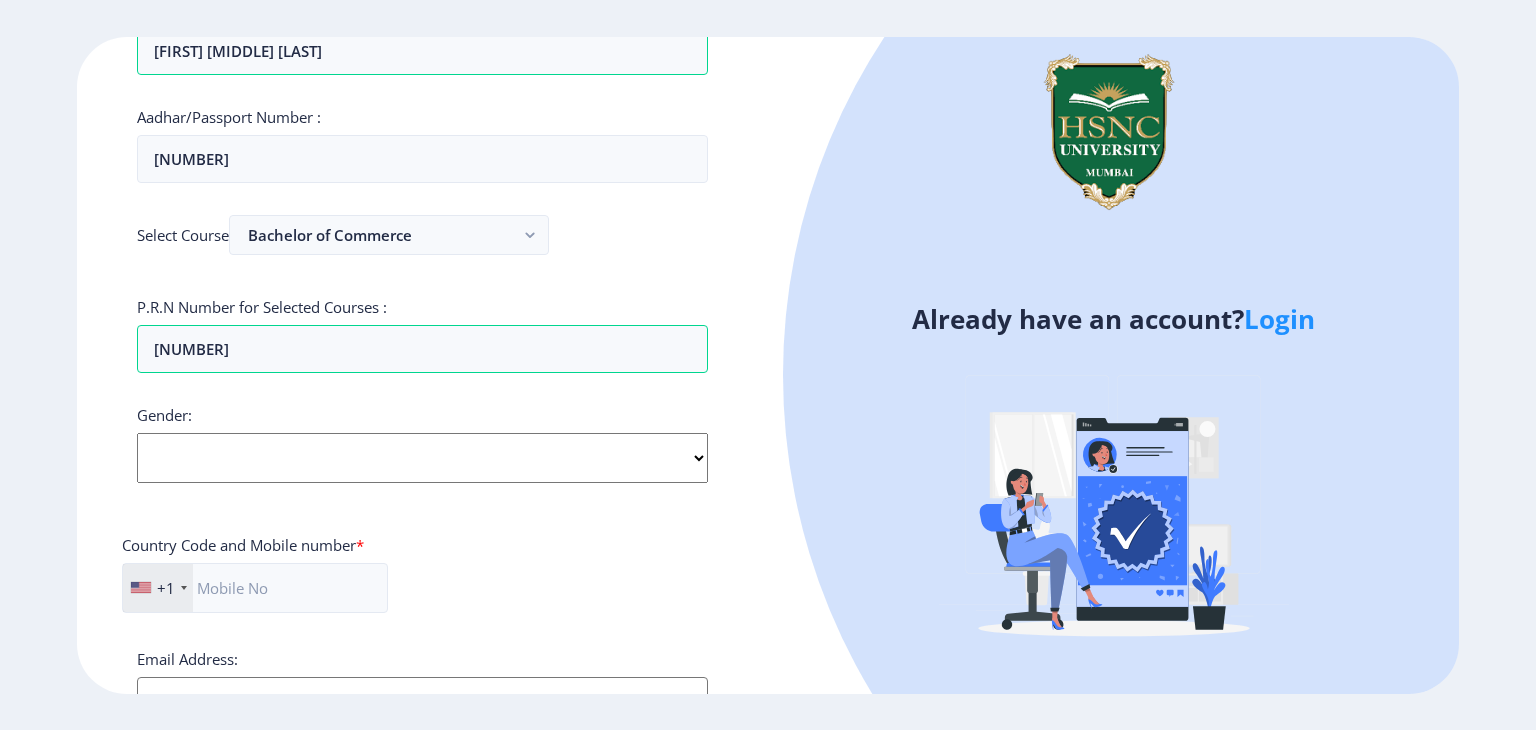 select on "Female" 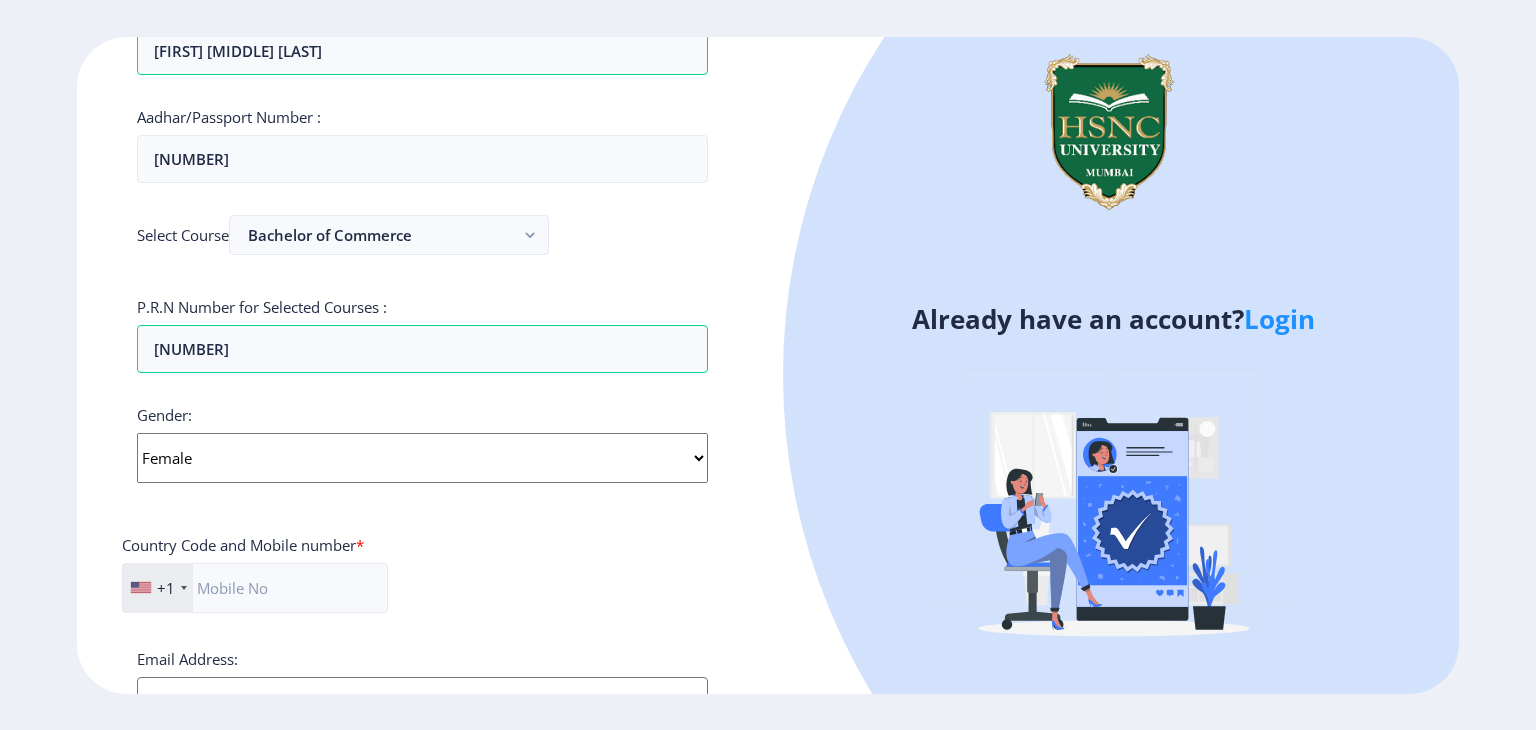 click on "Select Gender Male Female Other" 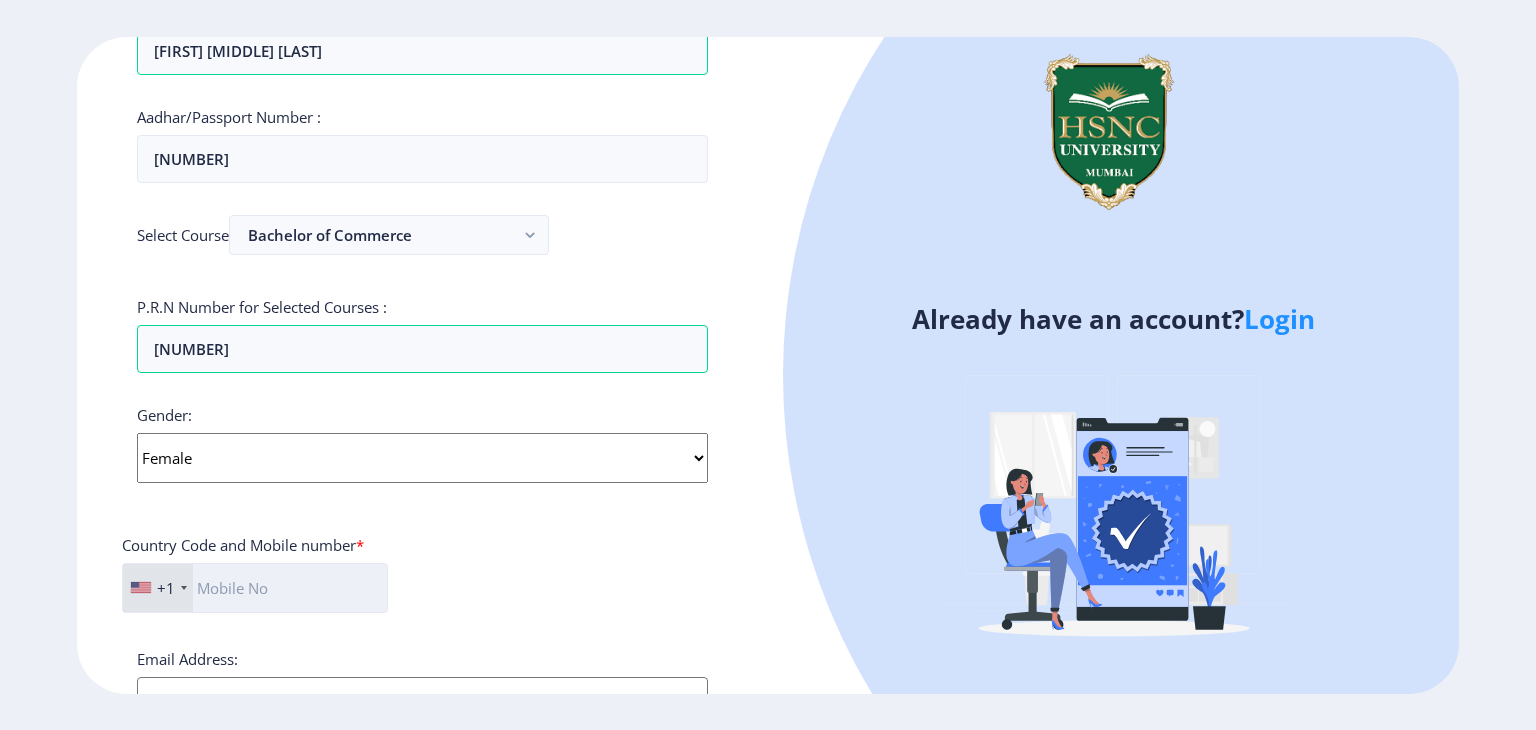 click 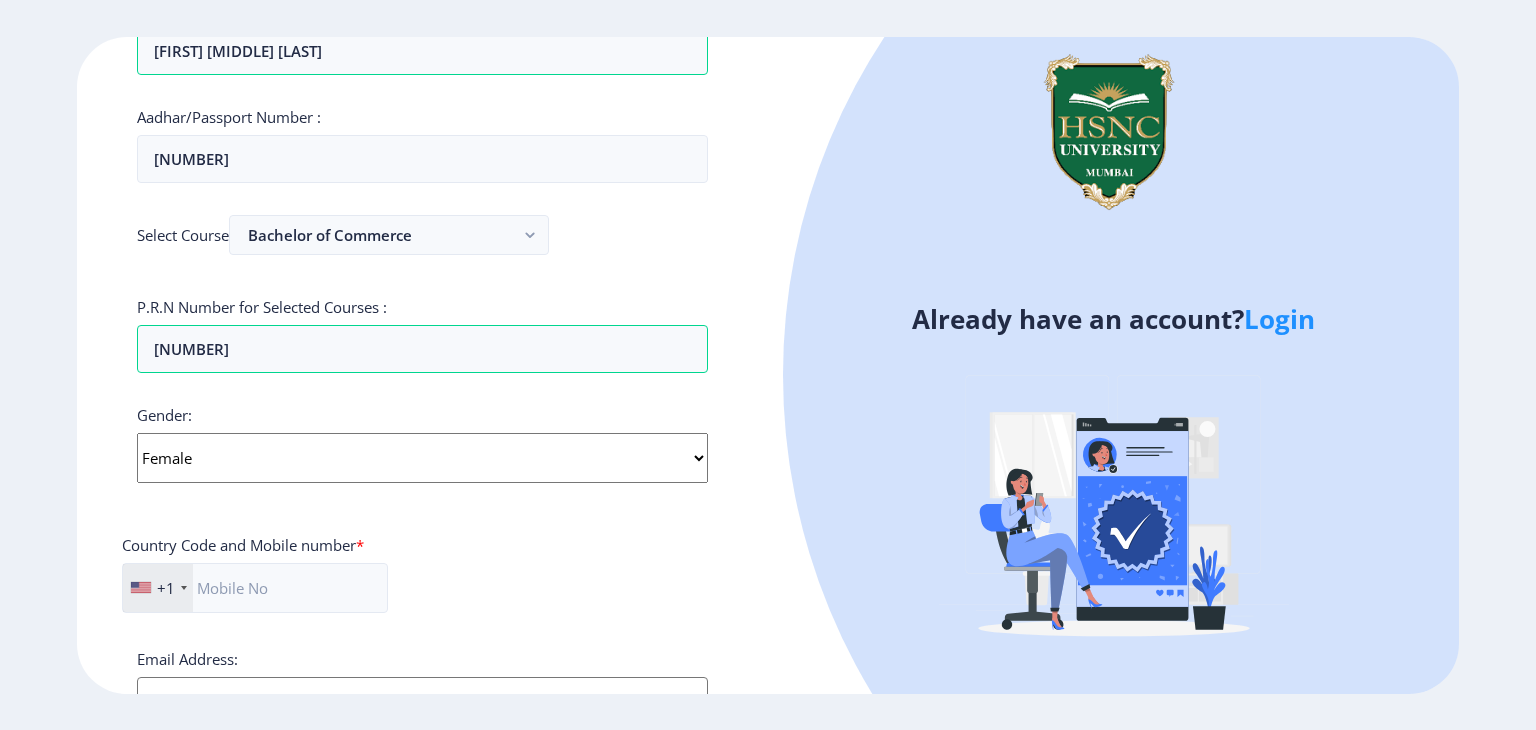click on "+1" 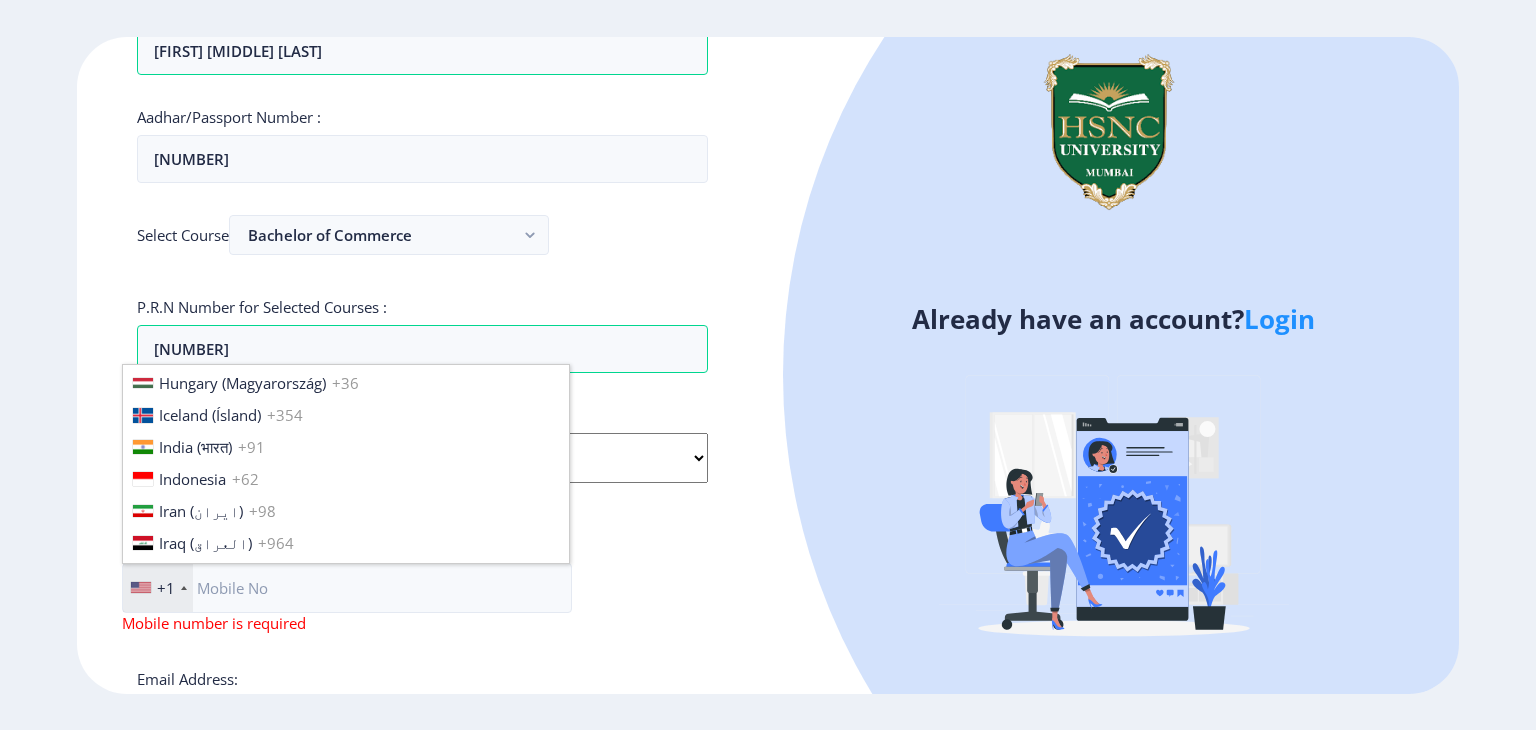 scroll, scrollTop: 3100, scrollLeft: 0, axis: vertical 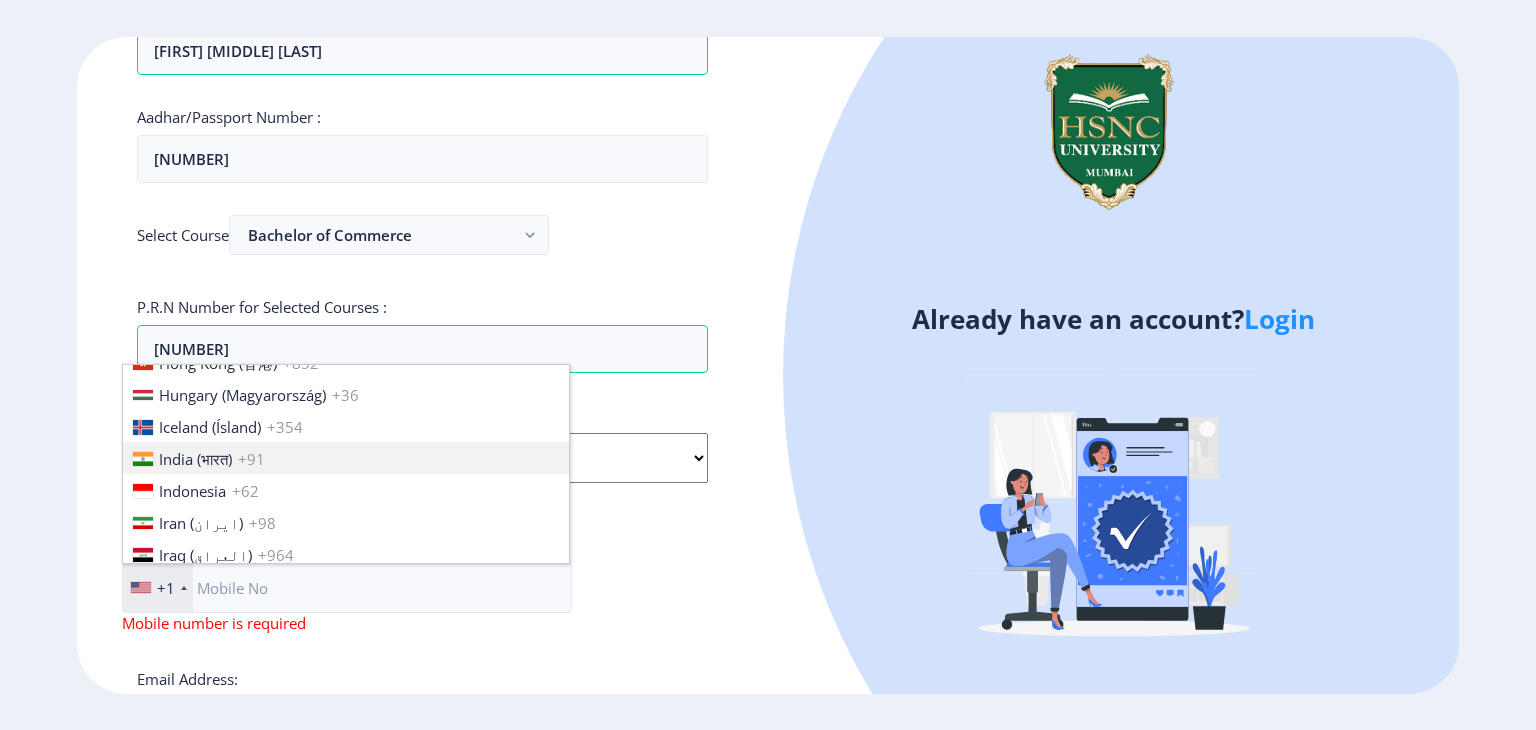 click on "India (भारत) [PHONE]" at bounding box center [346, 458] 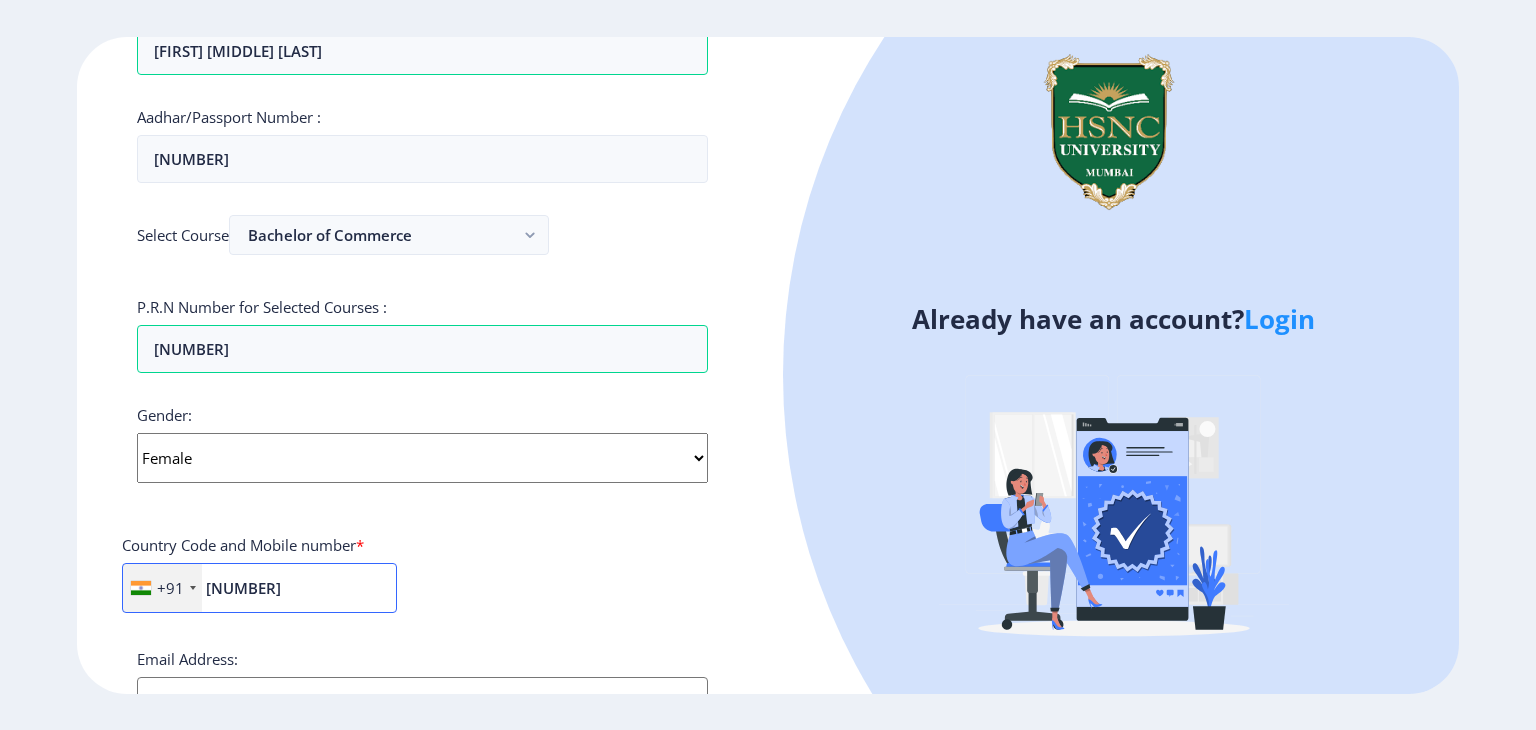 scroll, scrollTop: 707, scrollLeft: 0, axis: vertical 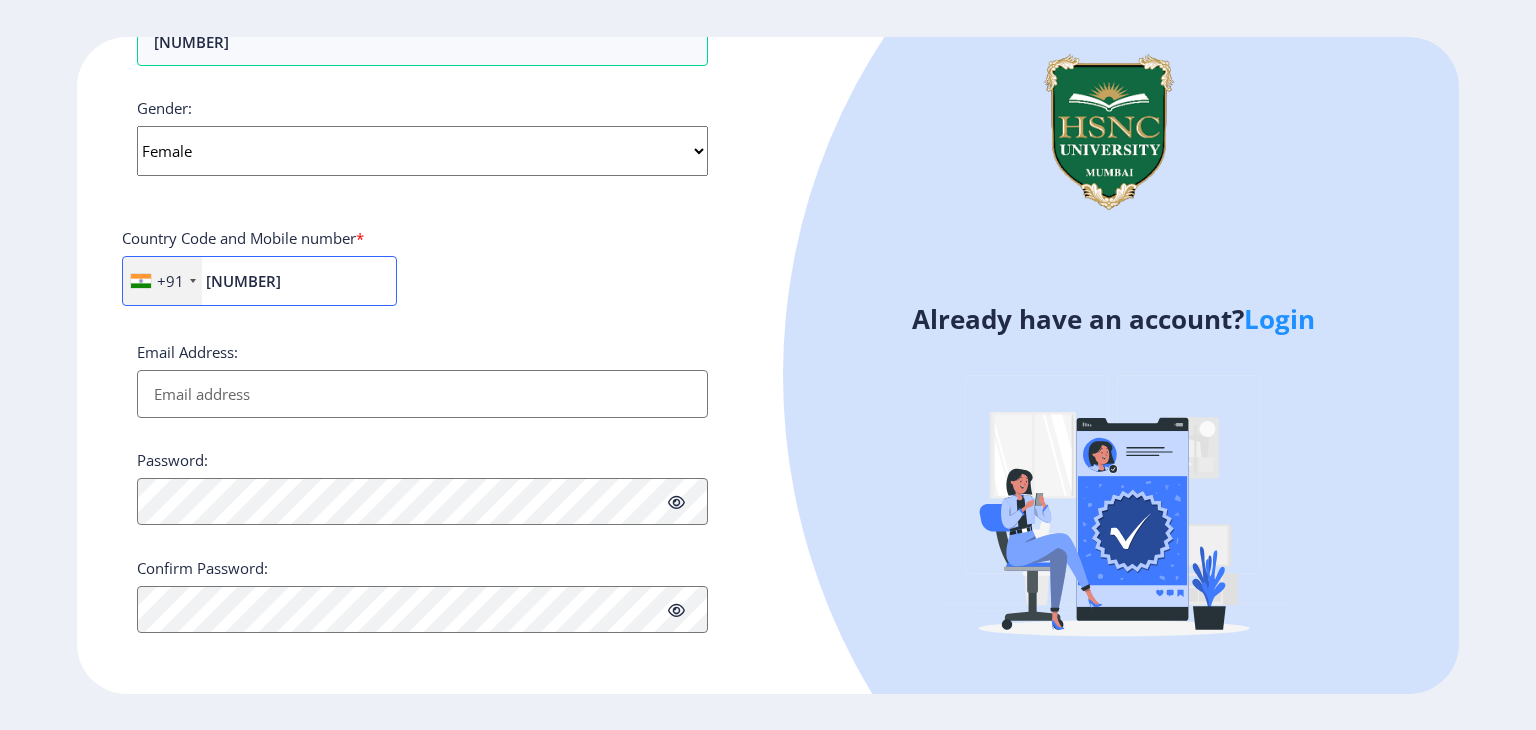 type on "[NUMBER]" 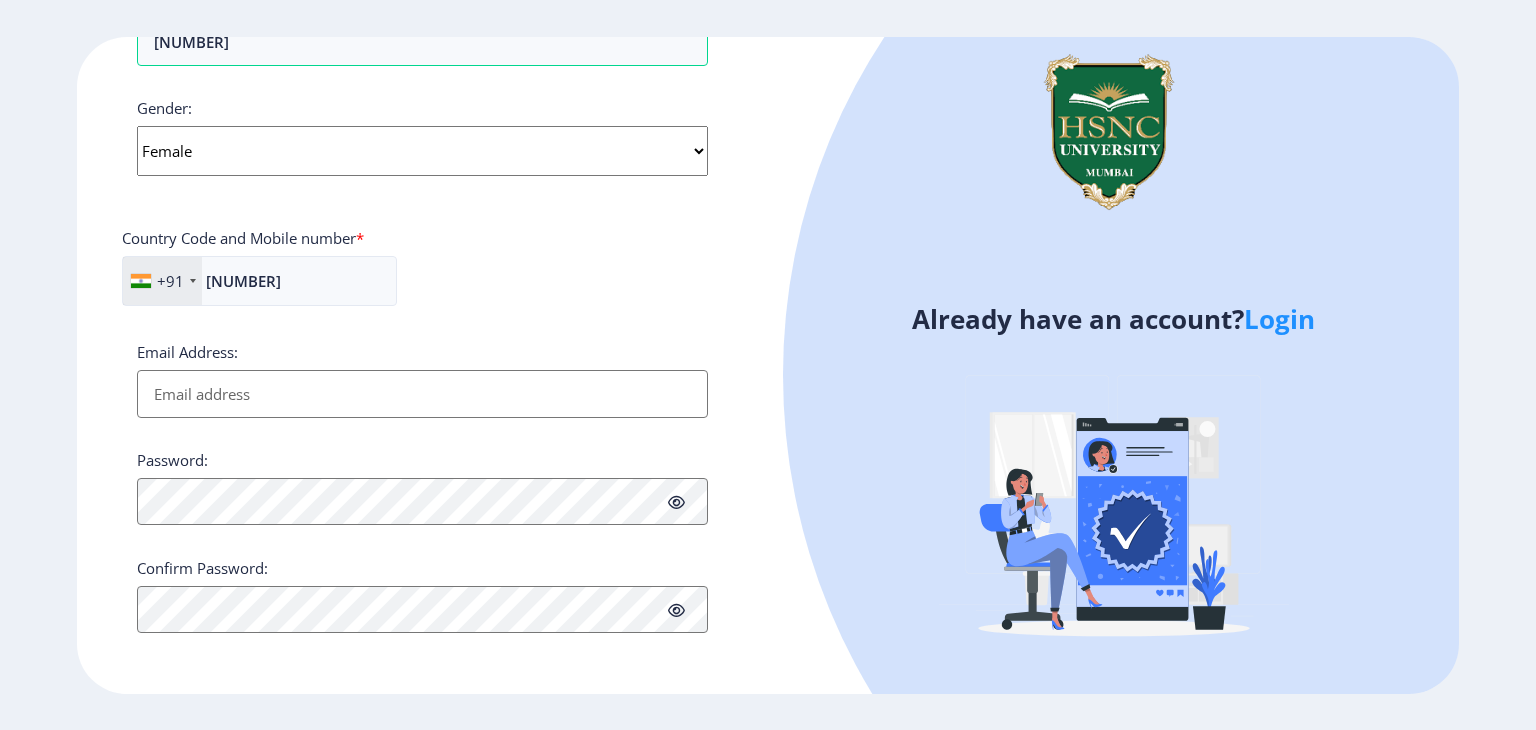 click on "Email Address:" at bounding box center (422, 394) 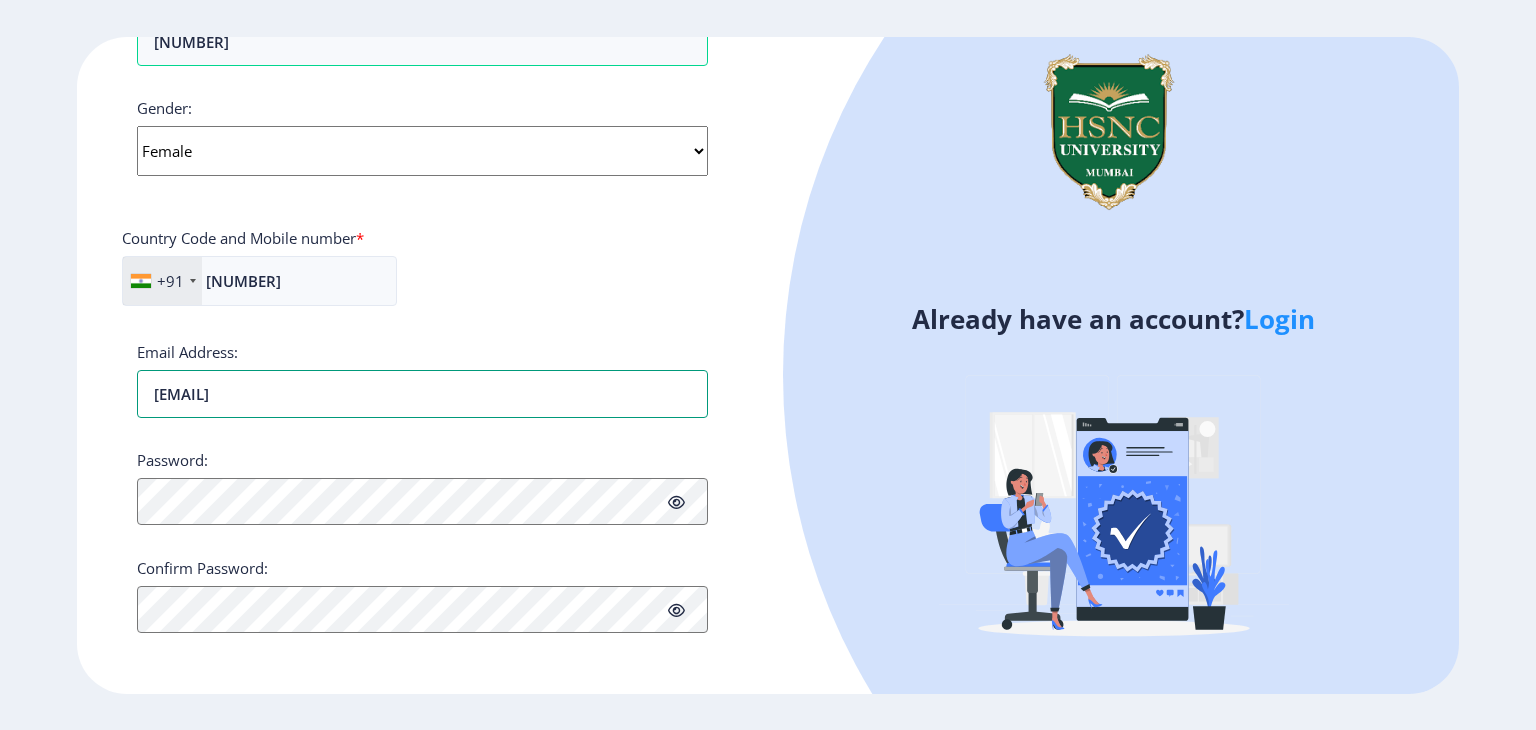 type on "[EMAIL]" 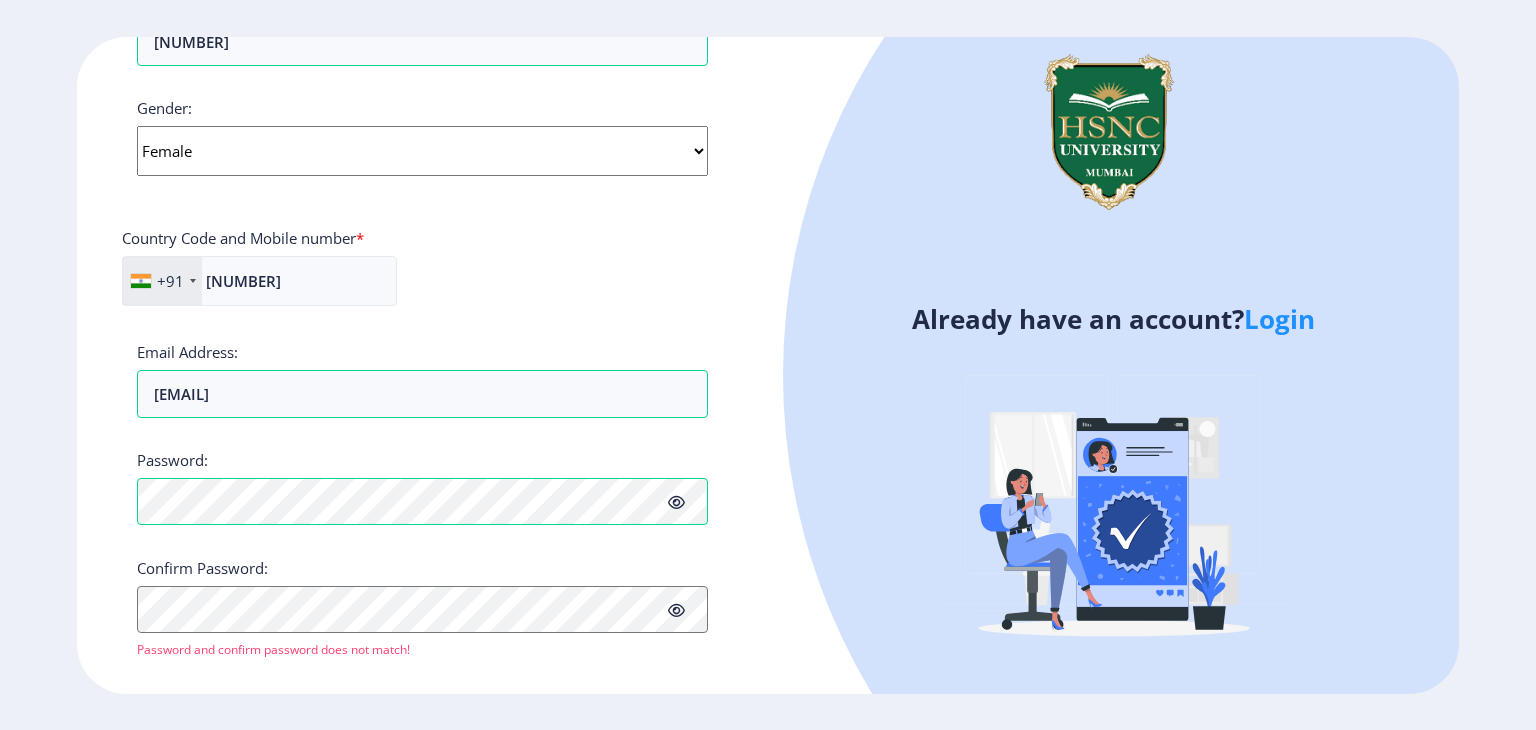click 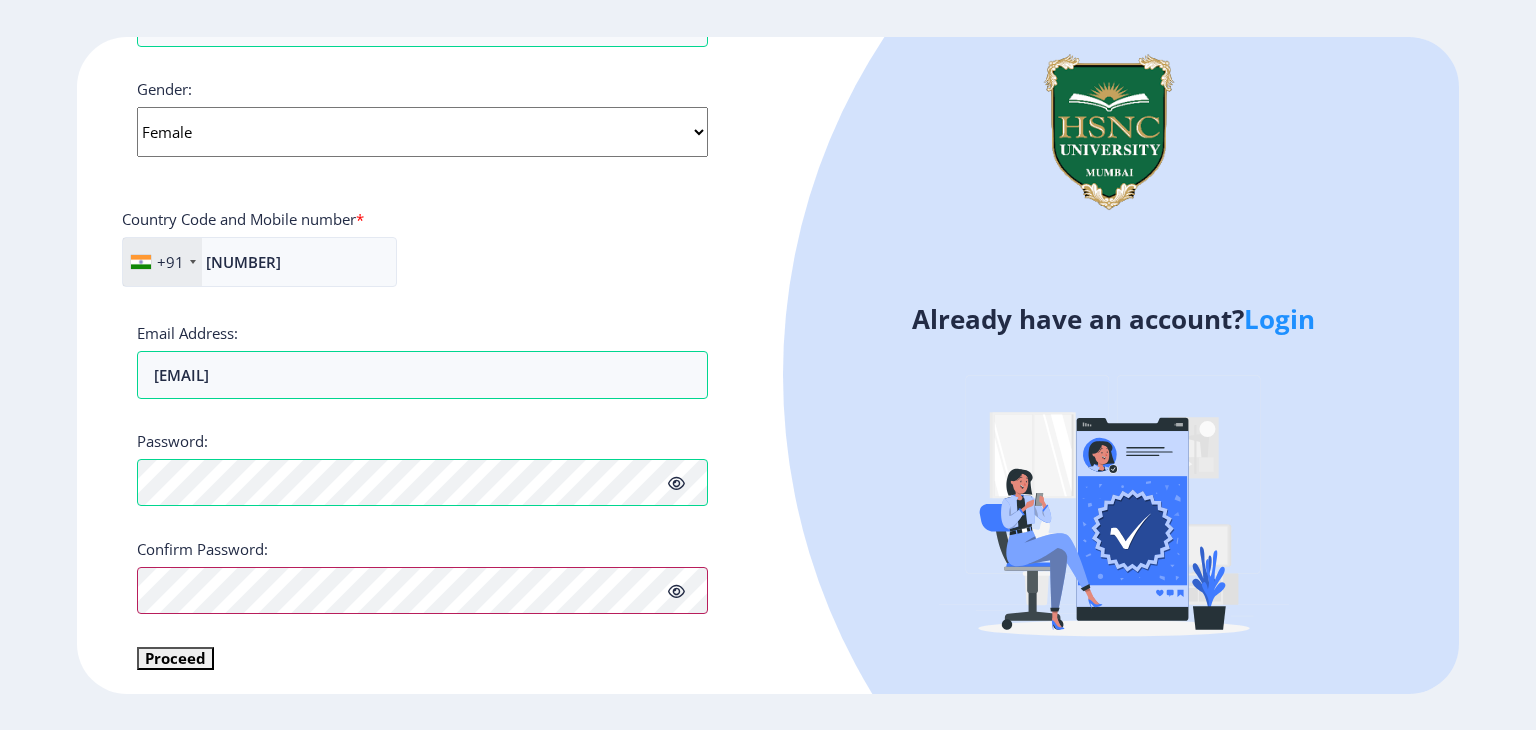 scroll, scrollTop: 730, scrollLeft: 0, axis: vertical 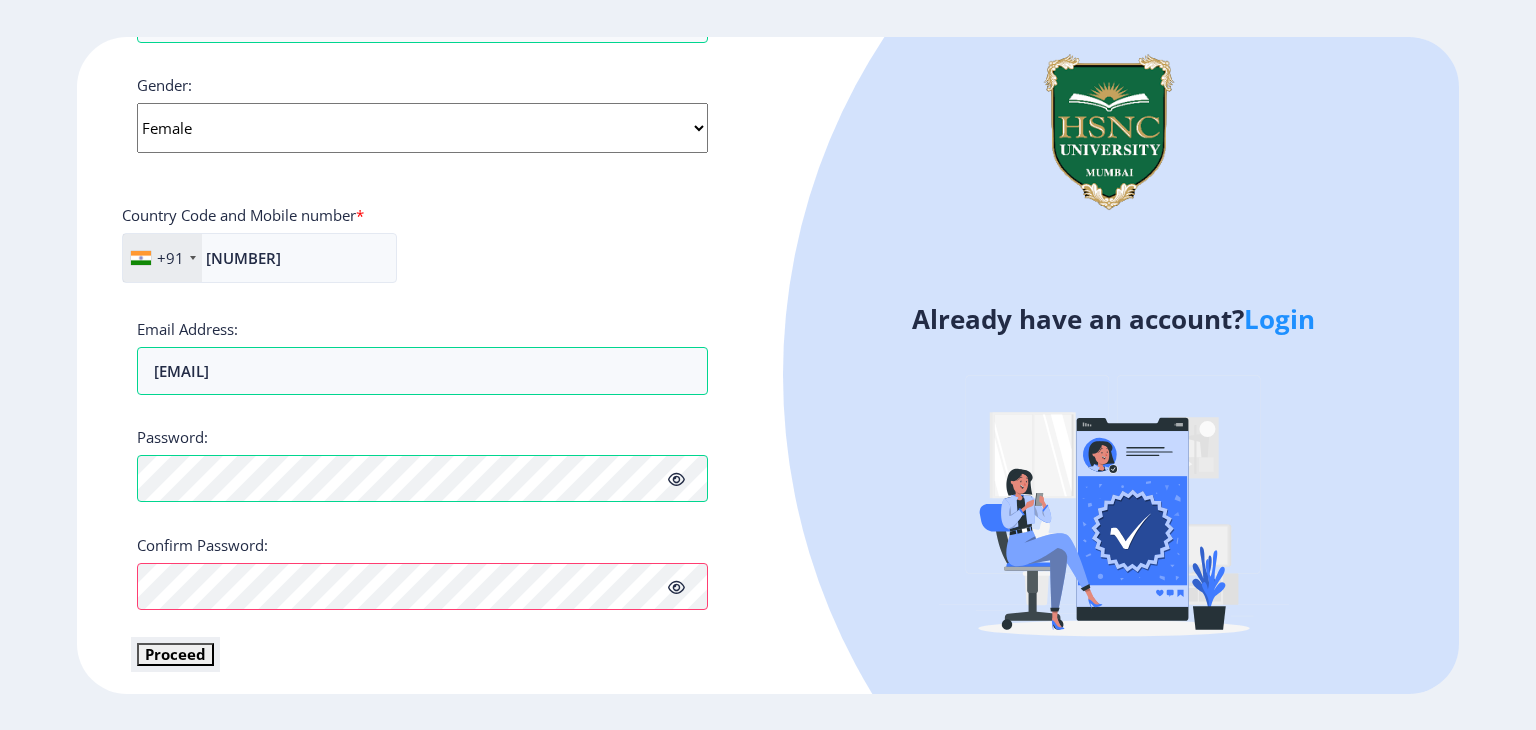 click on "Proceed" 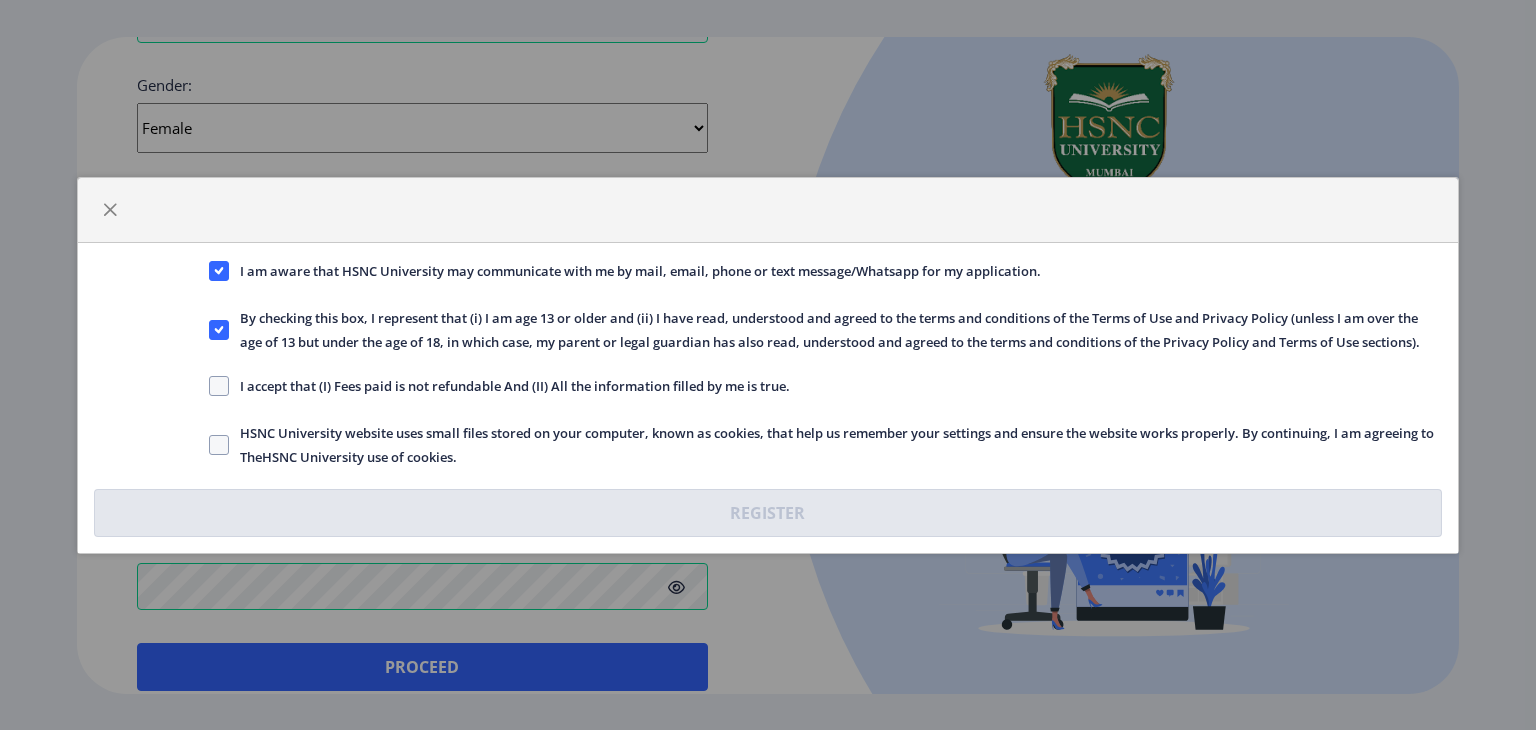 click on "I accept that (I) Fees paid is not refundable And (II) All the information filled by me is true." 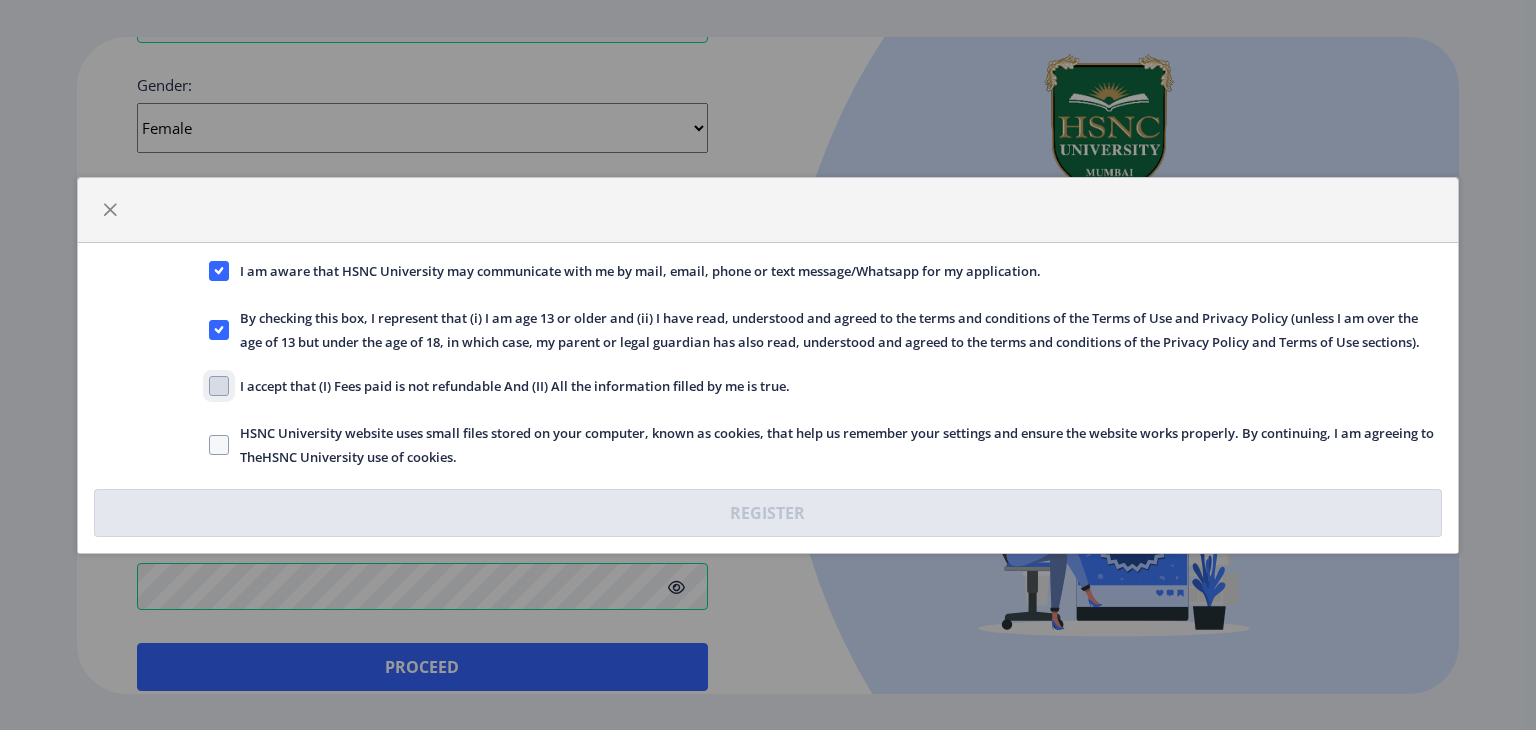 checkbox on "true" 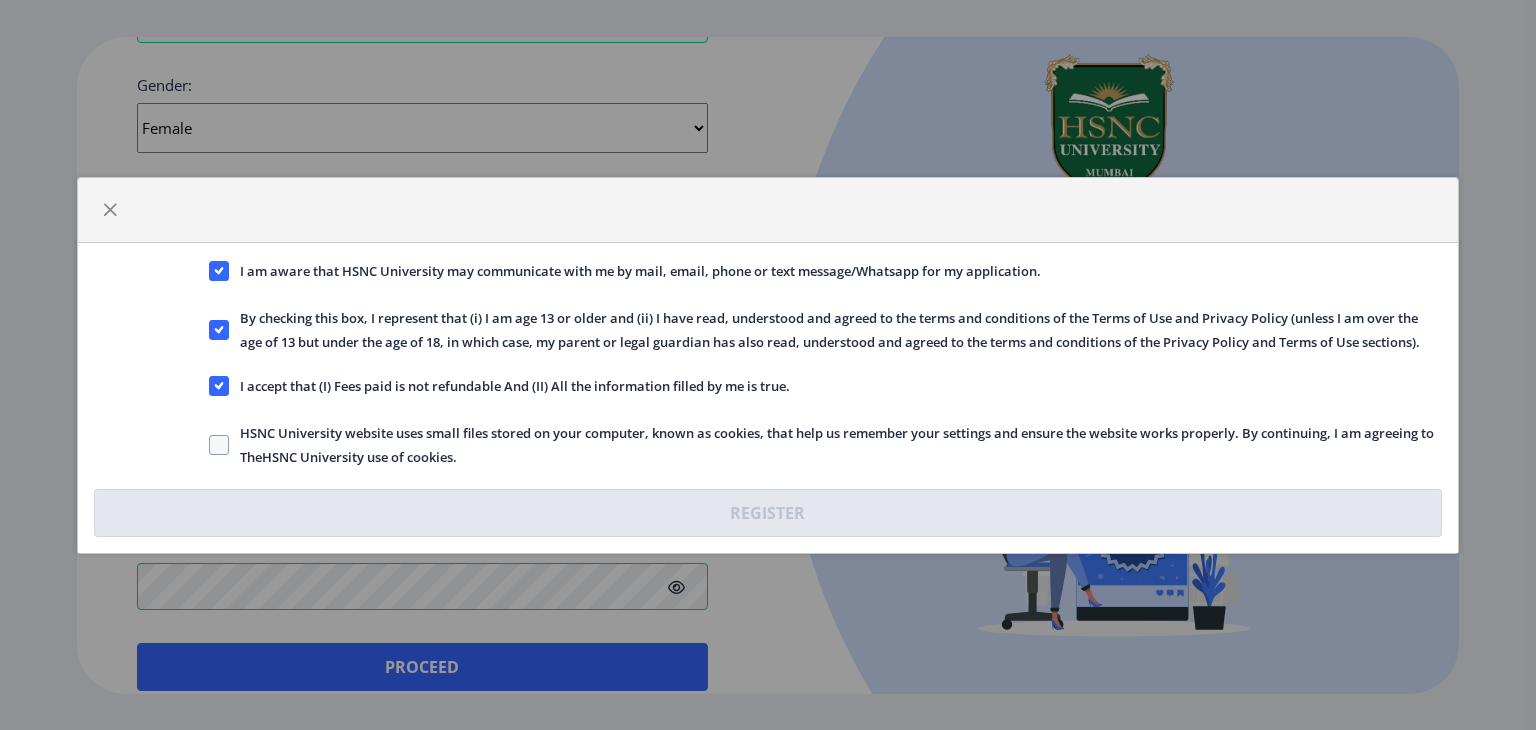 click on "HSNC University website uses small files stored on your computer, known as cookies, that help us remember your settings and ensure the website works properly. By continuing, I am agreeing to TheHSNC University use of cookies." 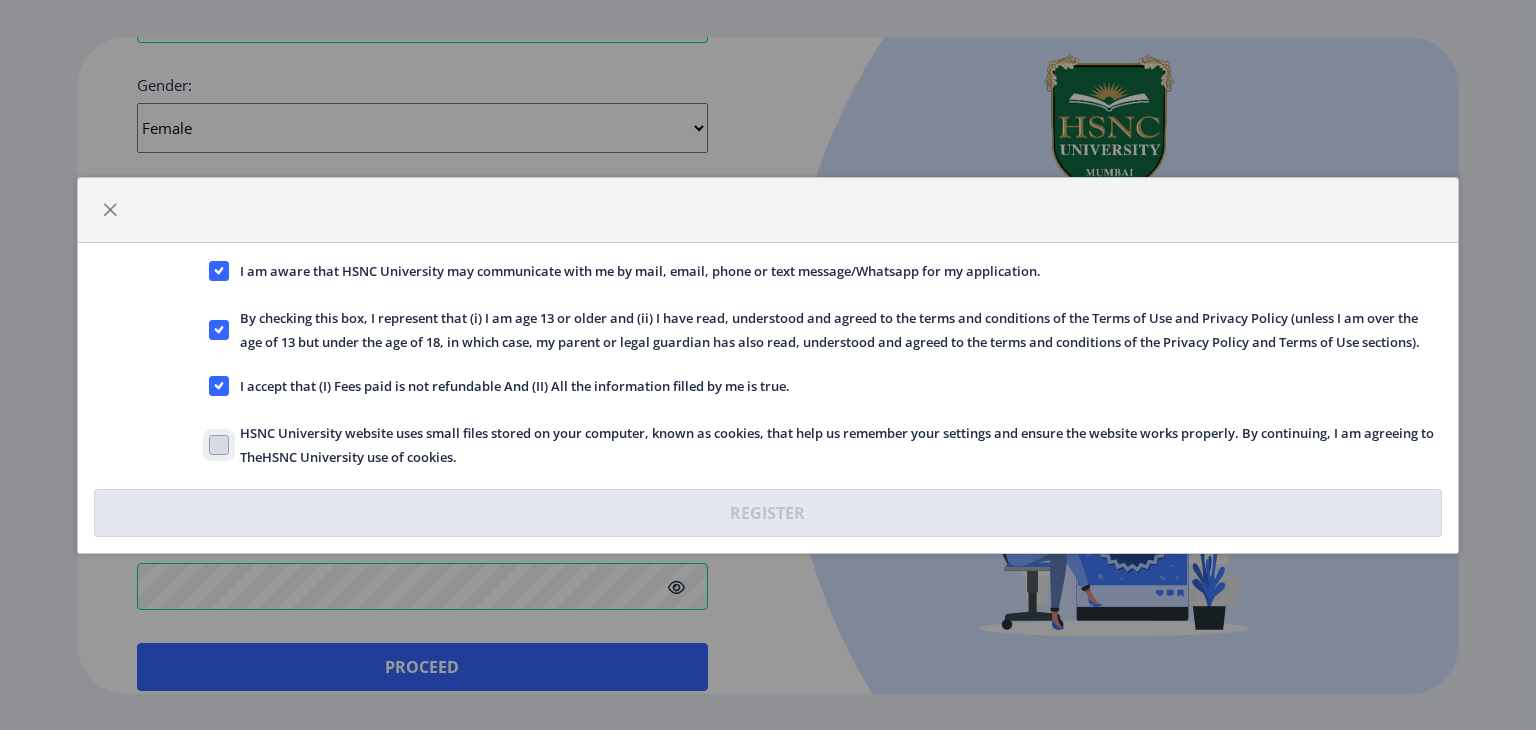click on "HSNC University website uses small files stored on your computer, known as cookies, that help us remember your settings and ensure the website works properly. By continuing, I am agreeing to TheHSNC University use of cookies." 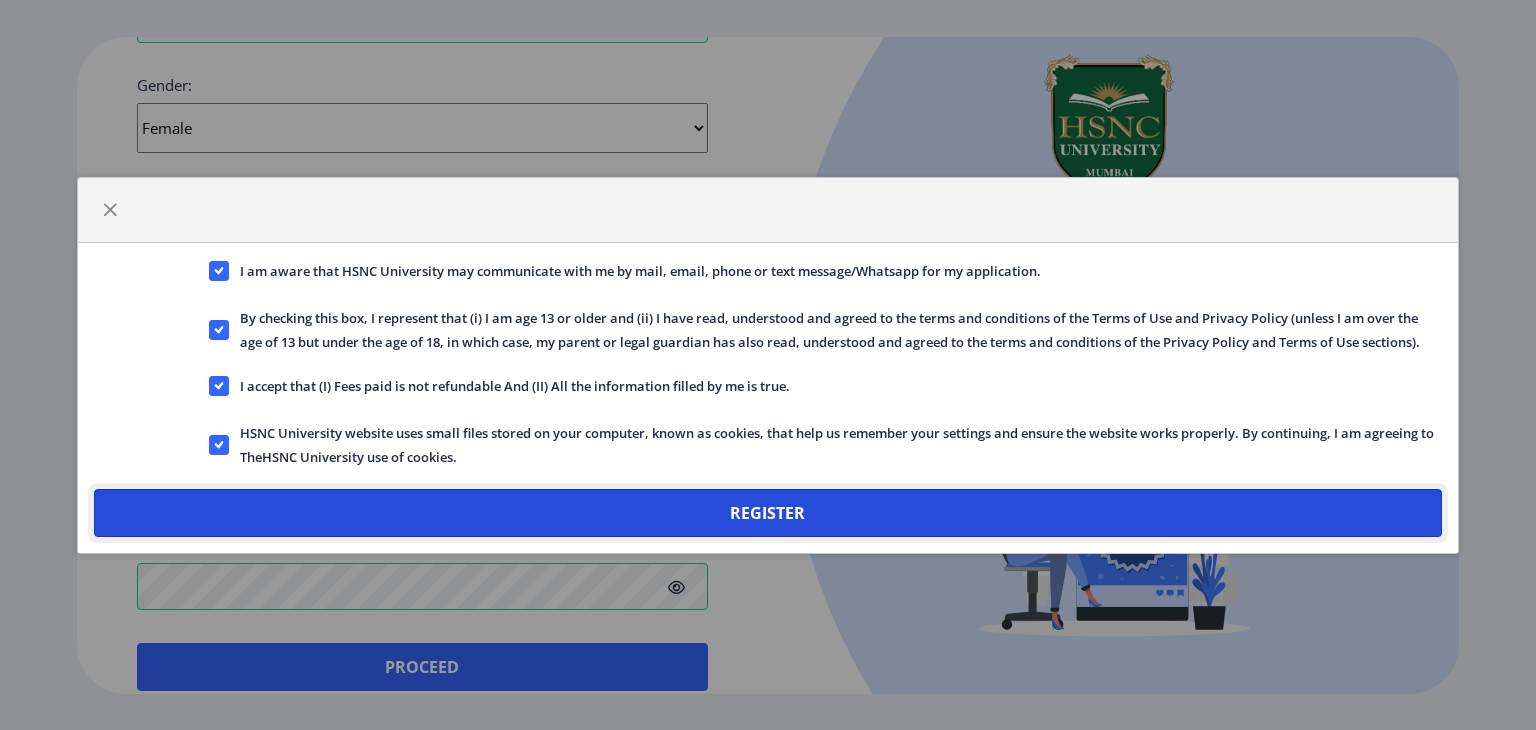 drag, startPoint x: 316, startPoint y: 521, endPoint x: 639, endPoint y: 304, distance: 389.12466 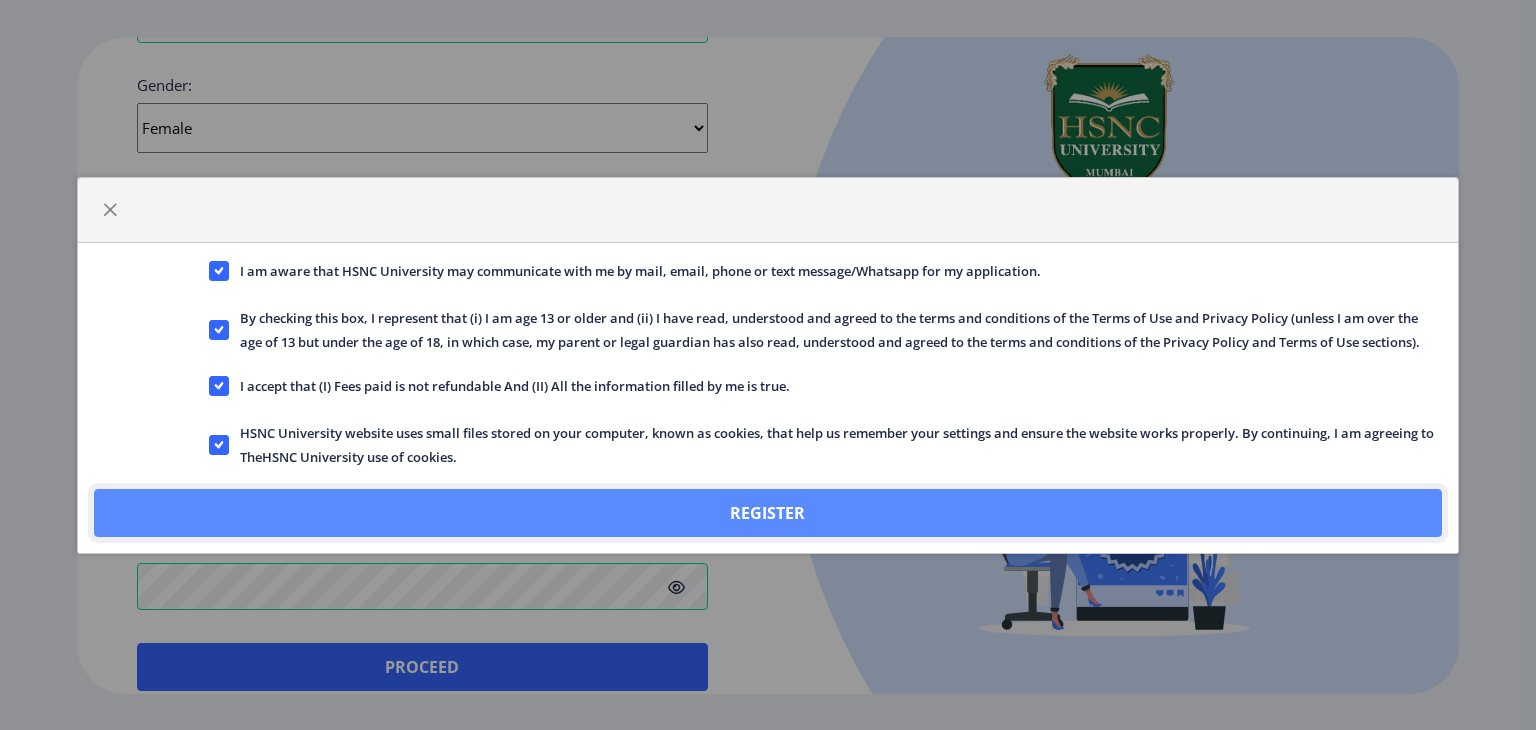 click on "Register" 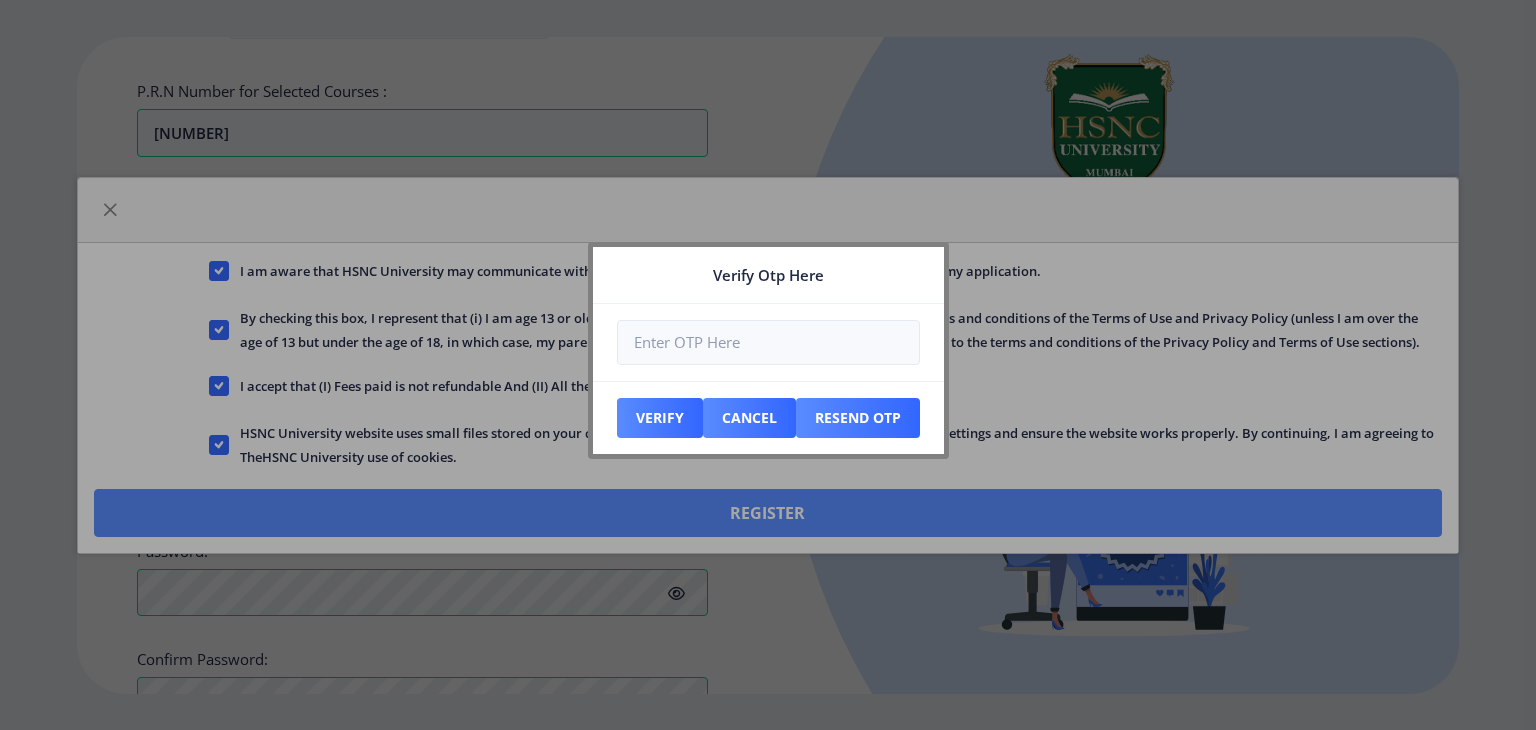 scroll, scrollTop: 844, scrollLeft: 0, axis: vertical 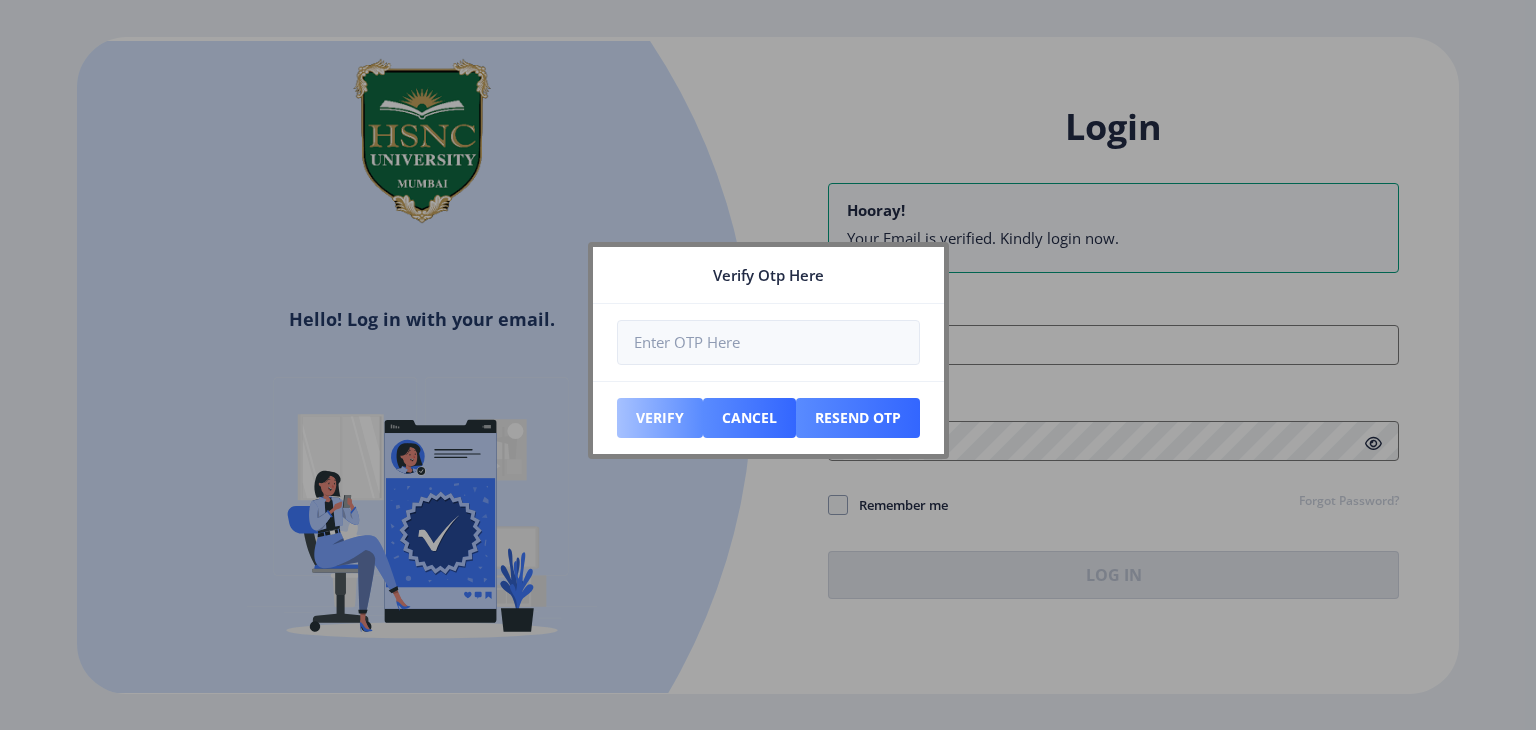 type on "[NUMBER]" 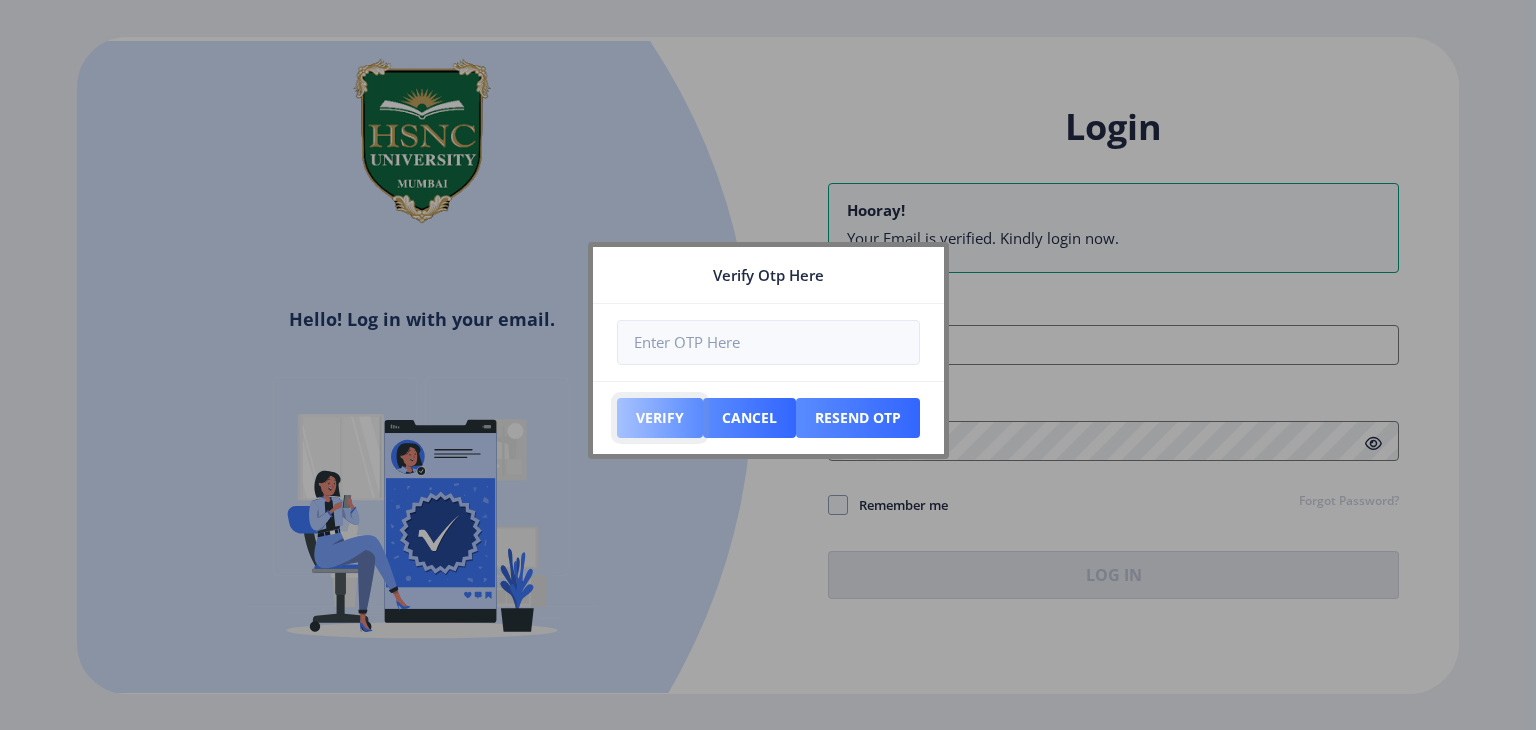 click on "Verify" at bounding box center [660, 418] 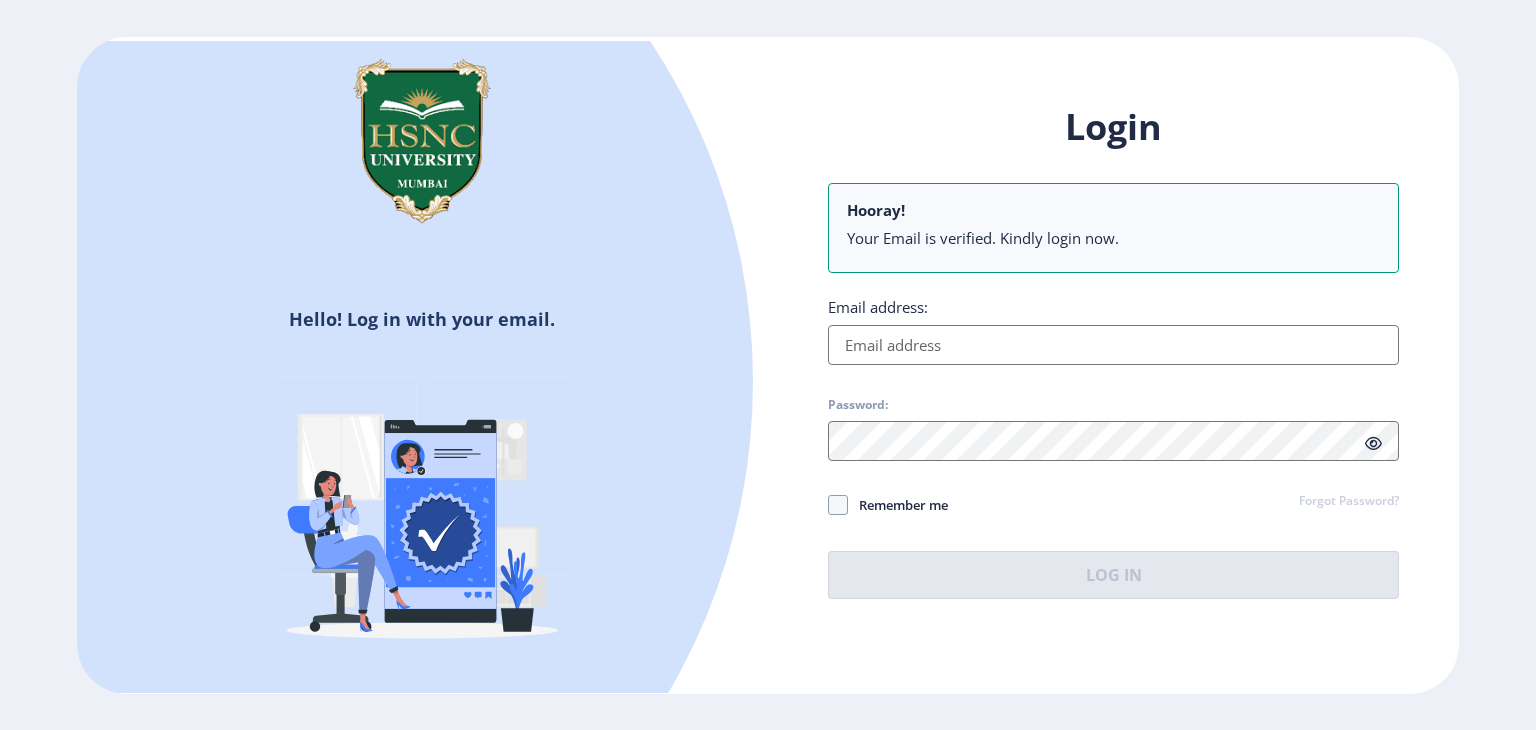 click on "Email address:" at bounding box center (1113, 345) 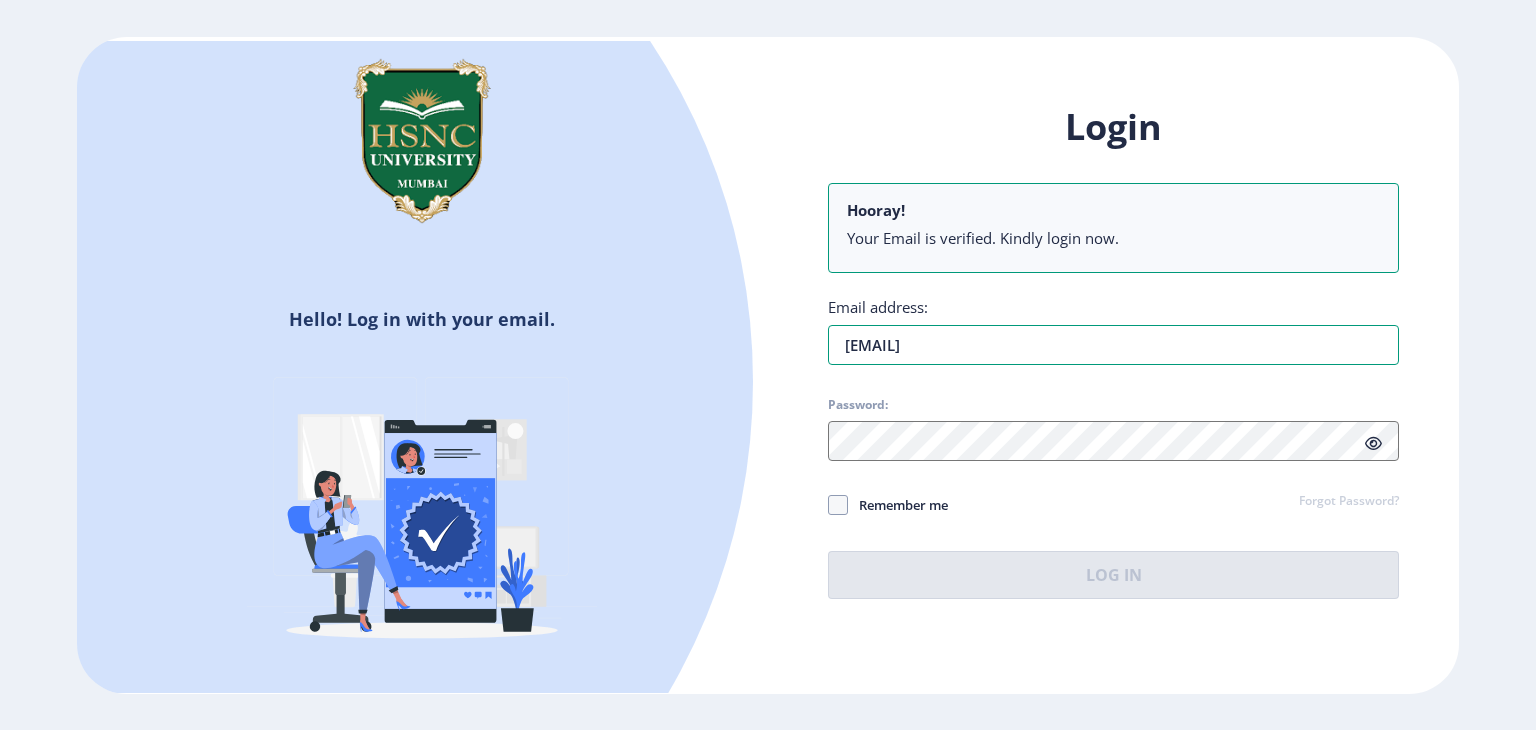 type on "[EMAIL]" 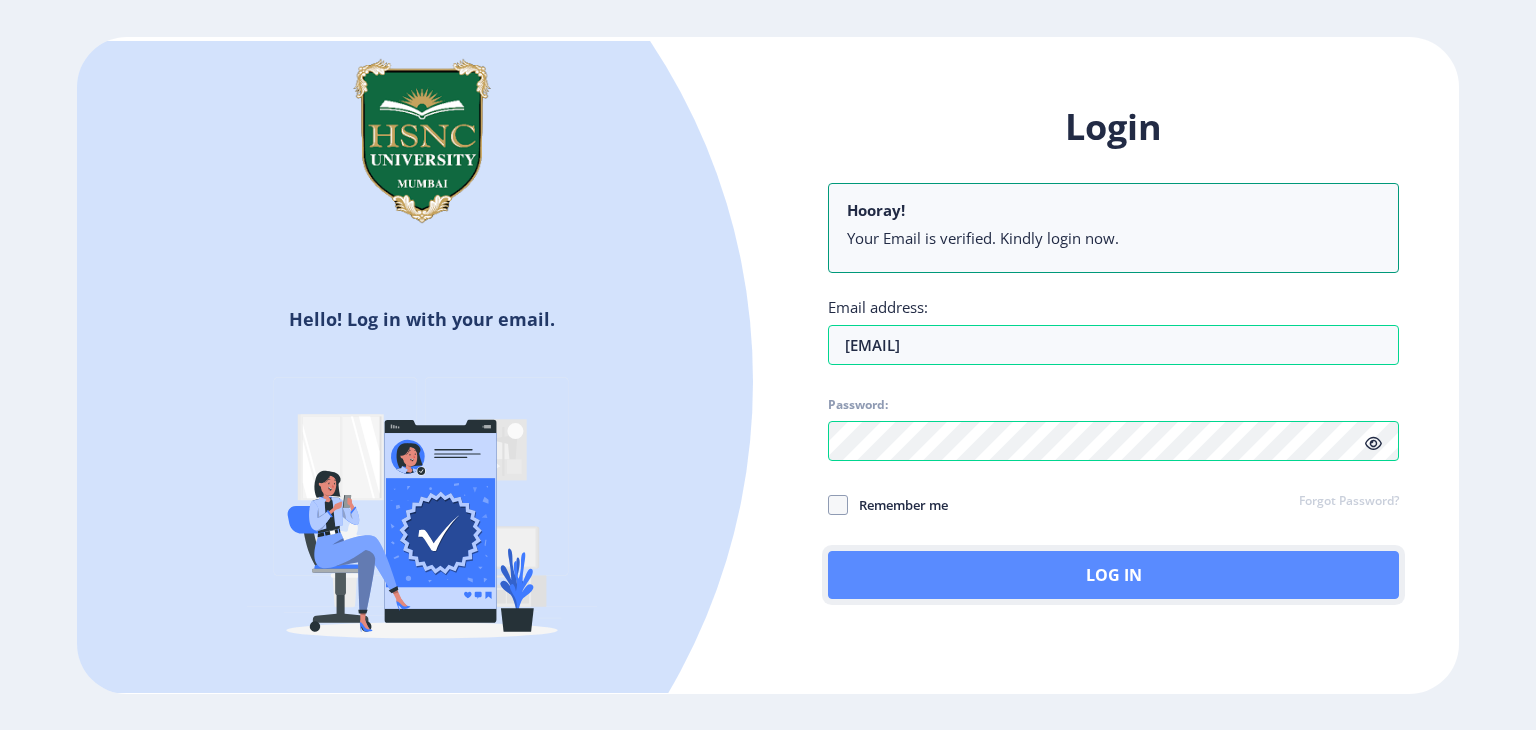 click on "Log In" 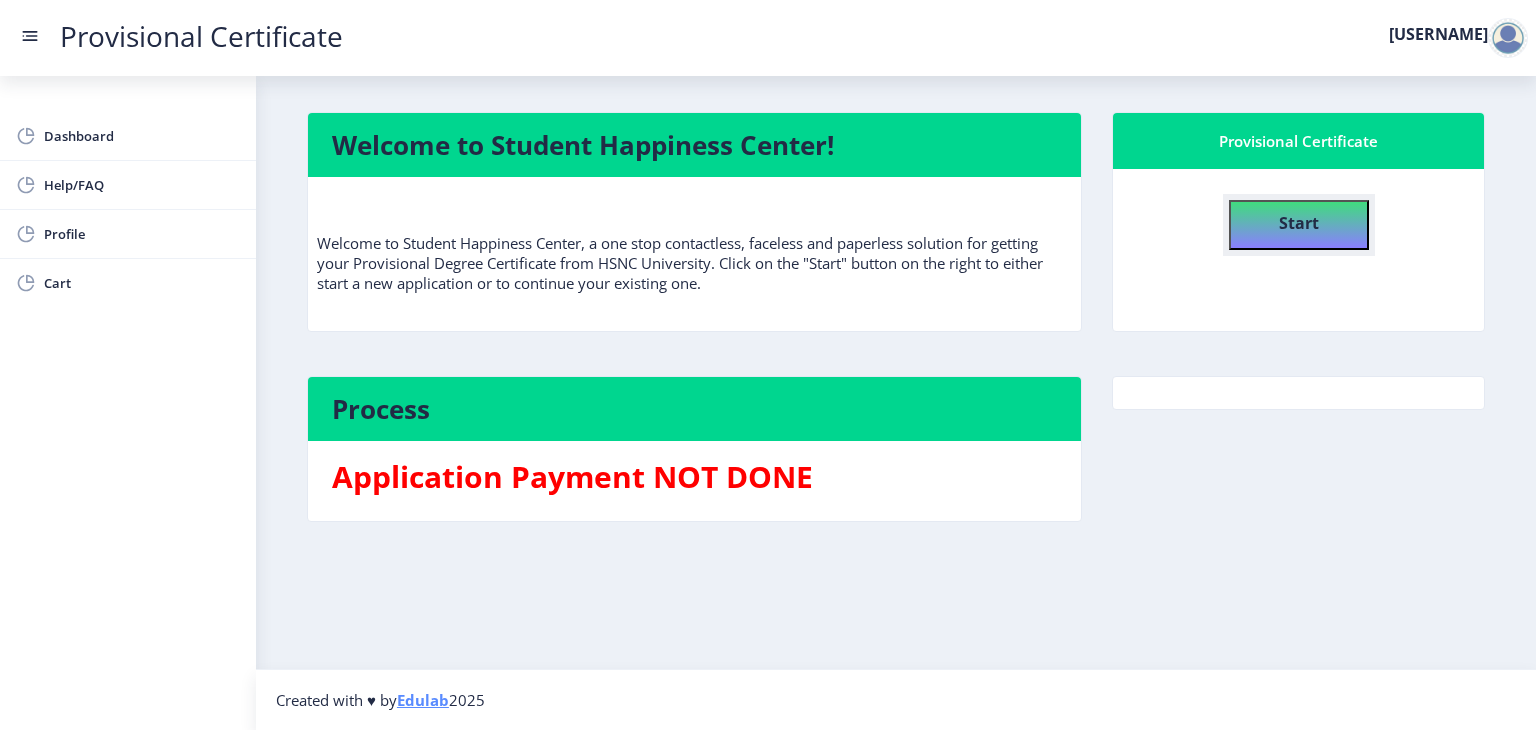 click on "Start" 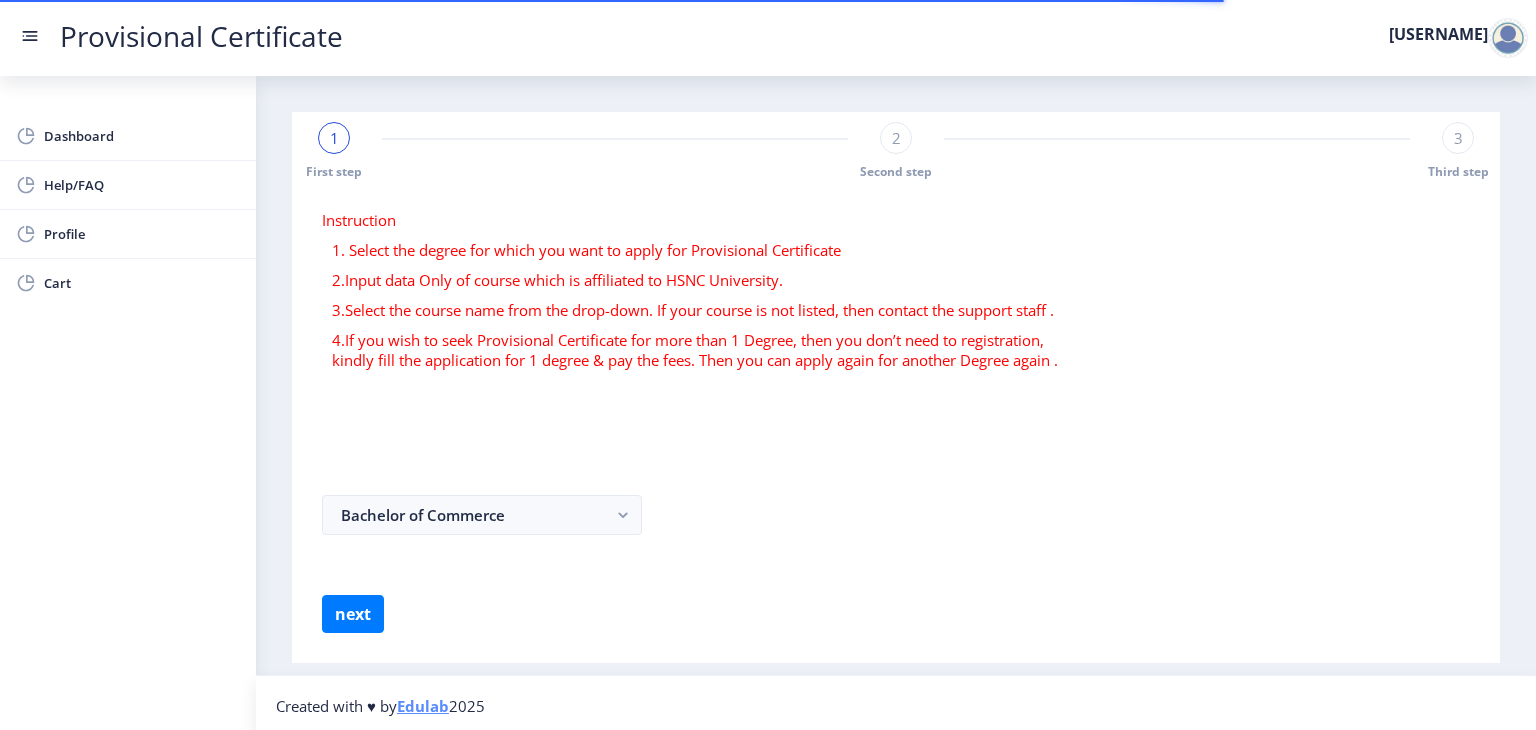 select 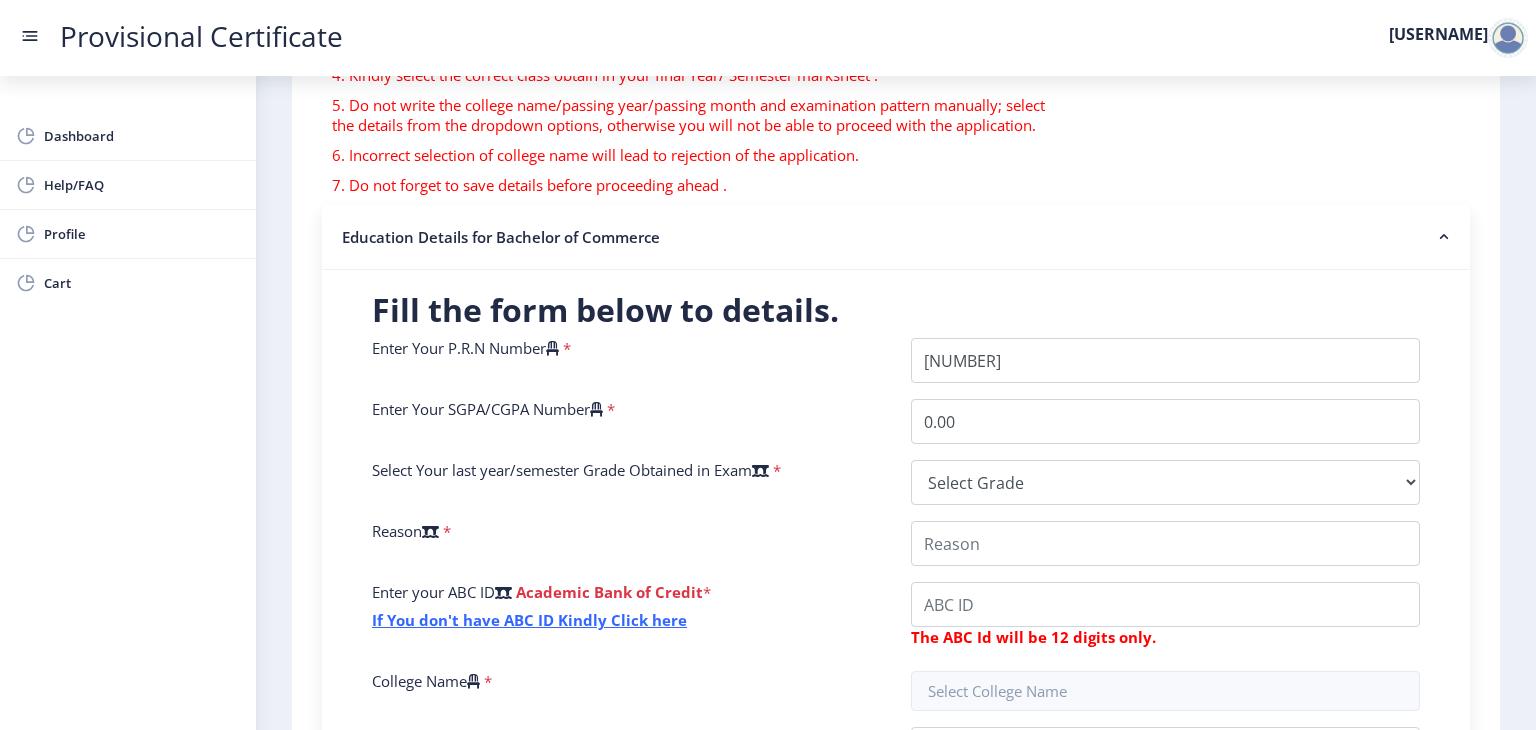 scroll, scrollTop: 300, scrollLeft: 0, axis: vertical 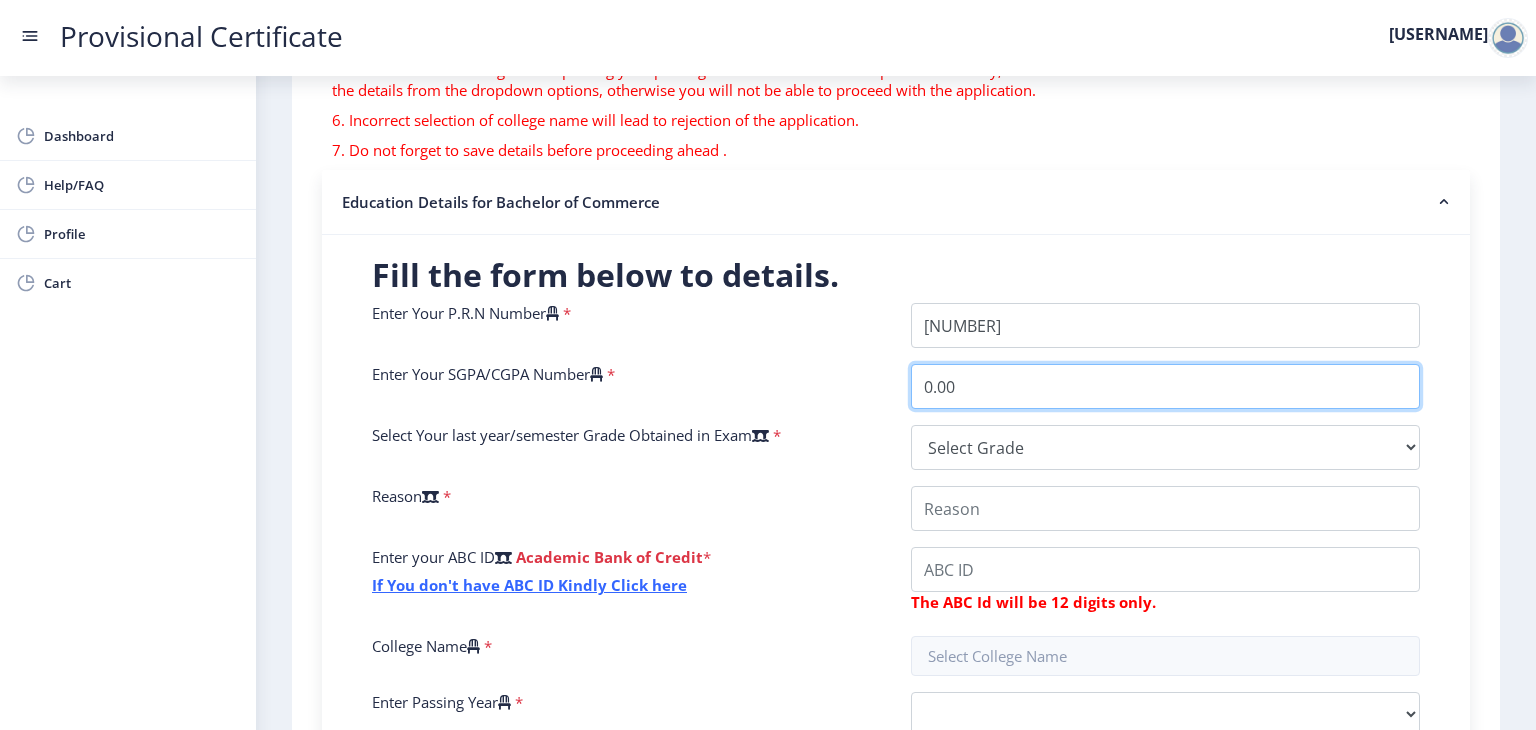 click on "0.00" at bounding box center (1165, 386) 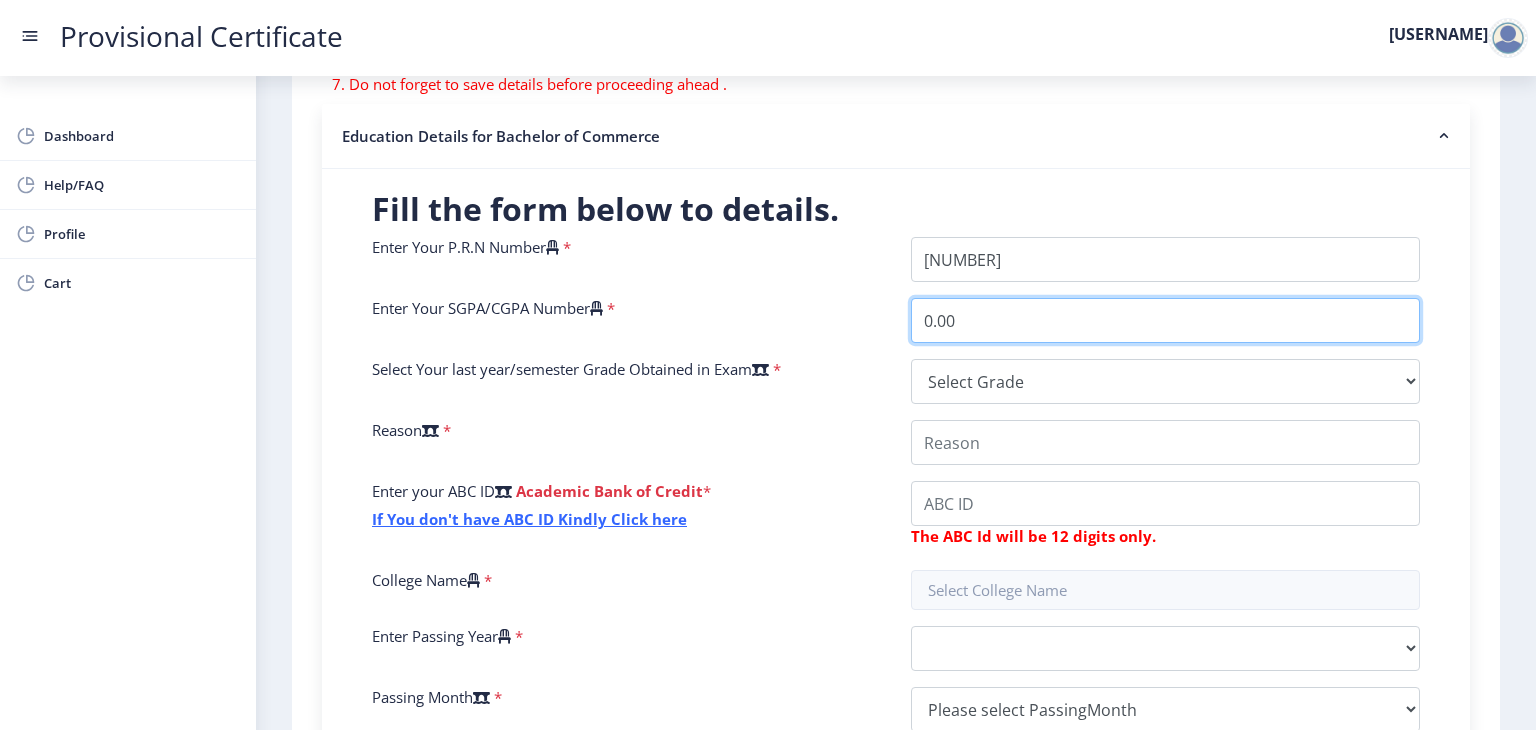 scroll, scrollTop: 400, scrollLeft: 0, axis: vertical 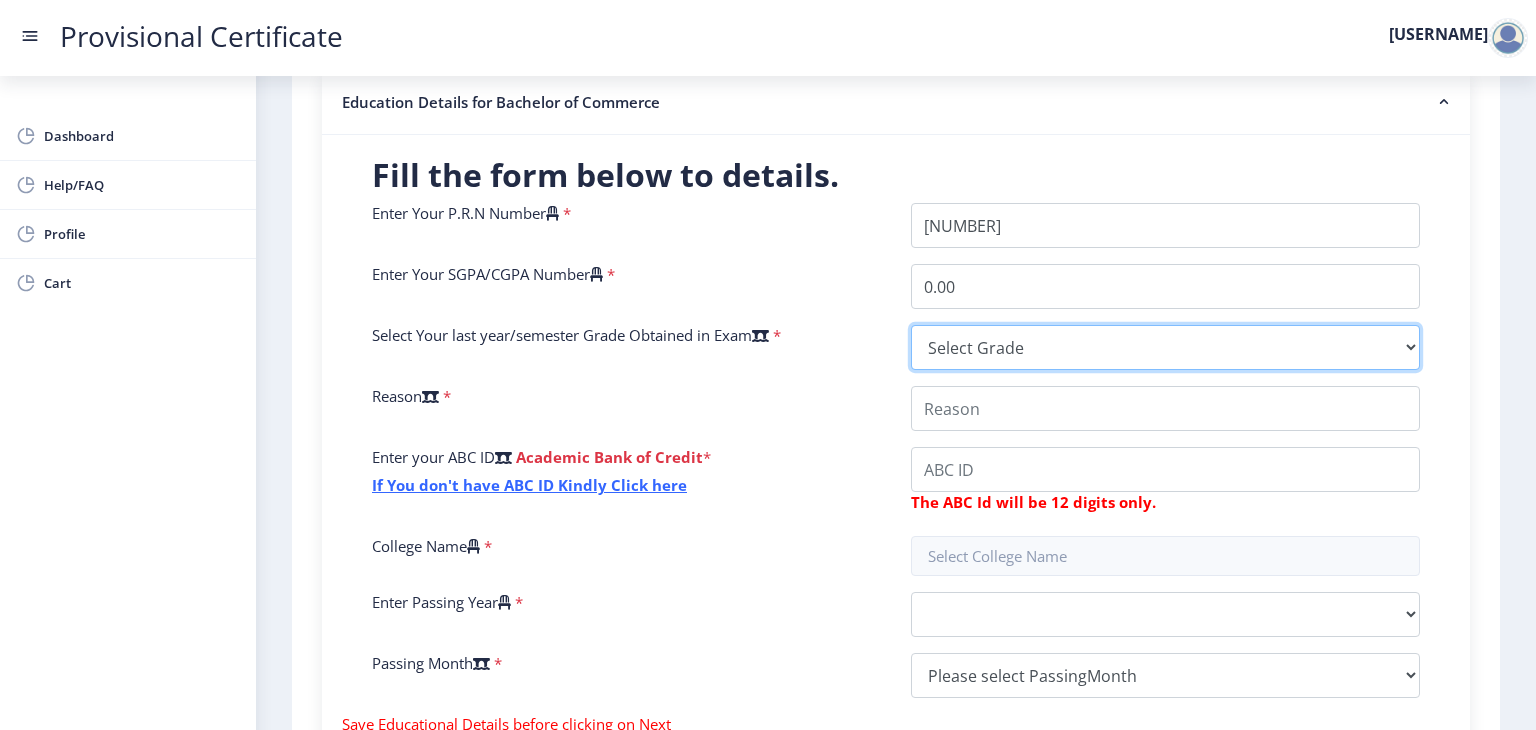 click on "Select Grade  O   A+   A   B+   B   C   D   F(Fail)" at bounding box center [1165, 347] 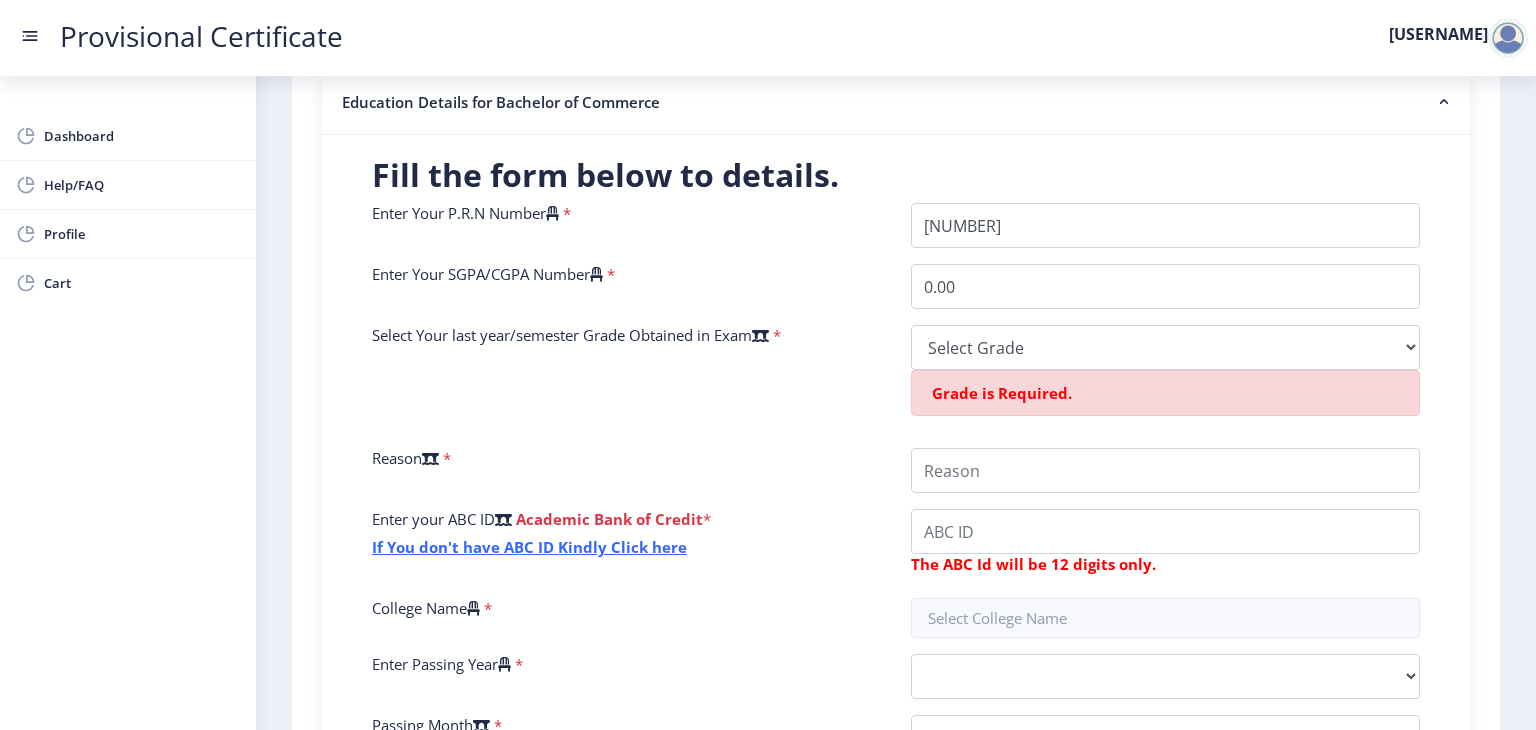 click 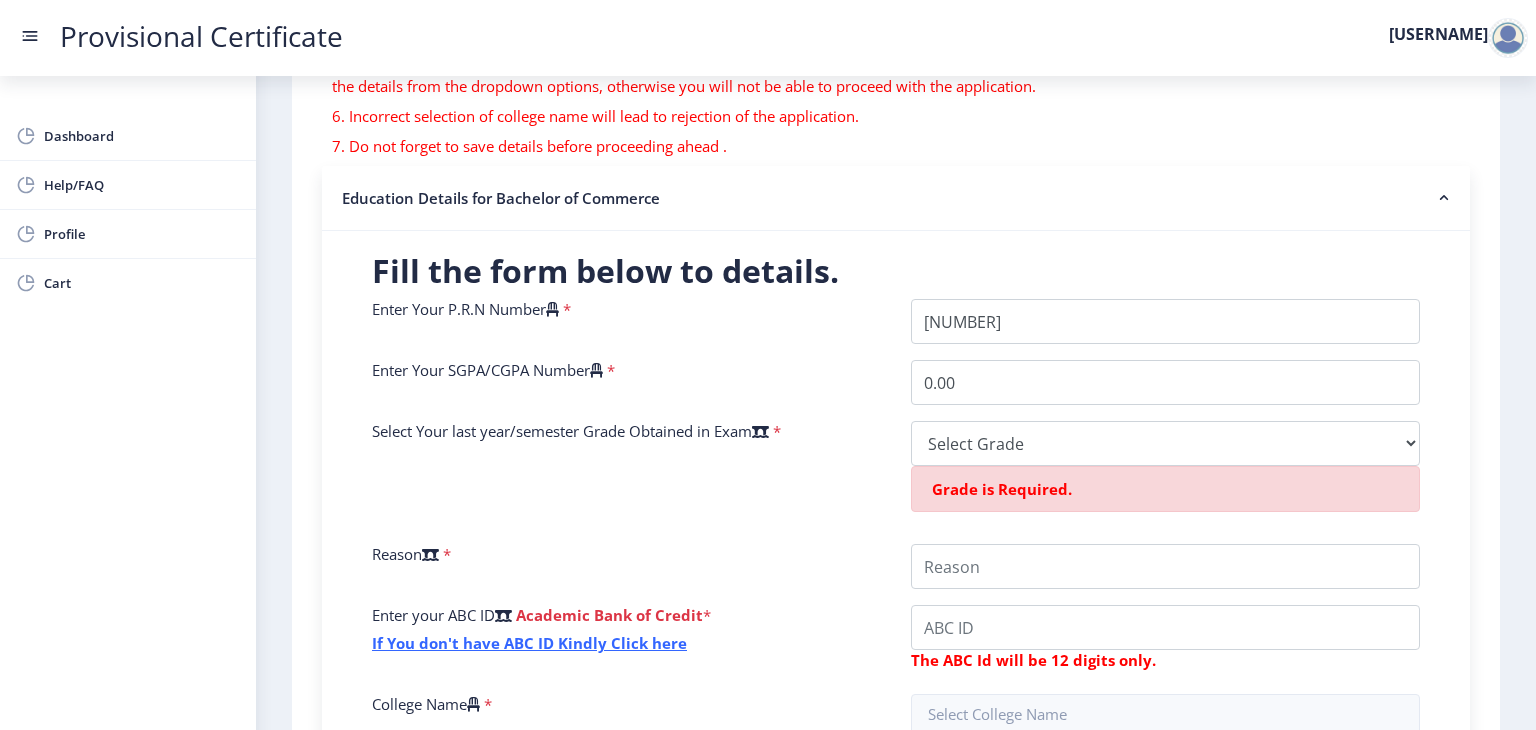 scroll, scrollTop: 300, scrollLeft: 0, axis: vertical 